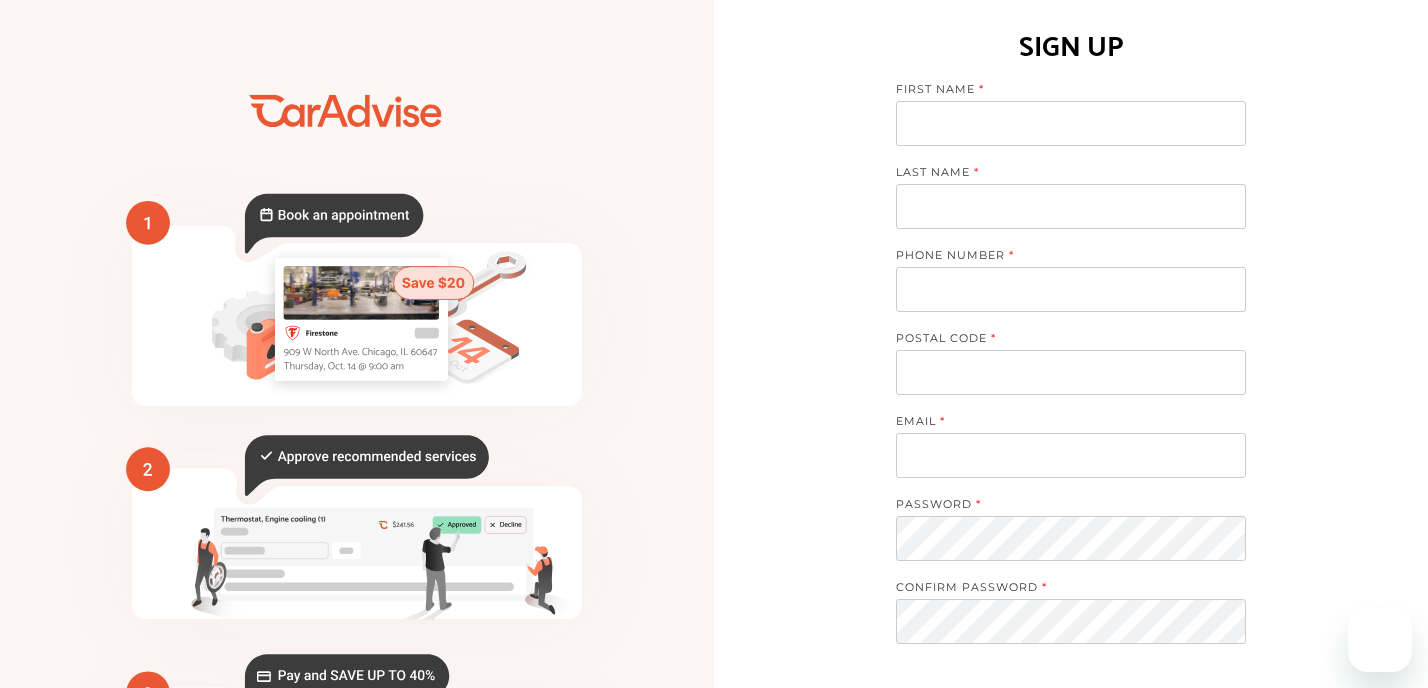 scroll, scrollTop: 0, scrollLeft: 0, axis: both 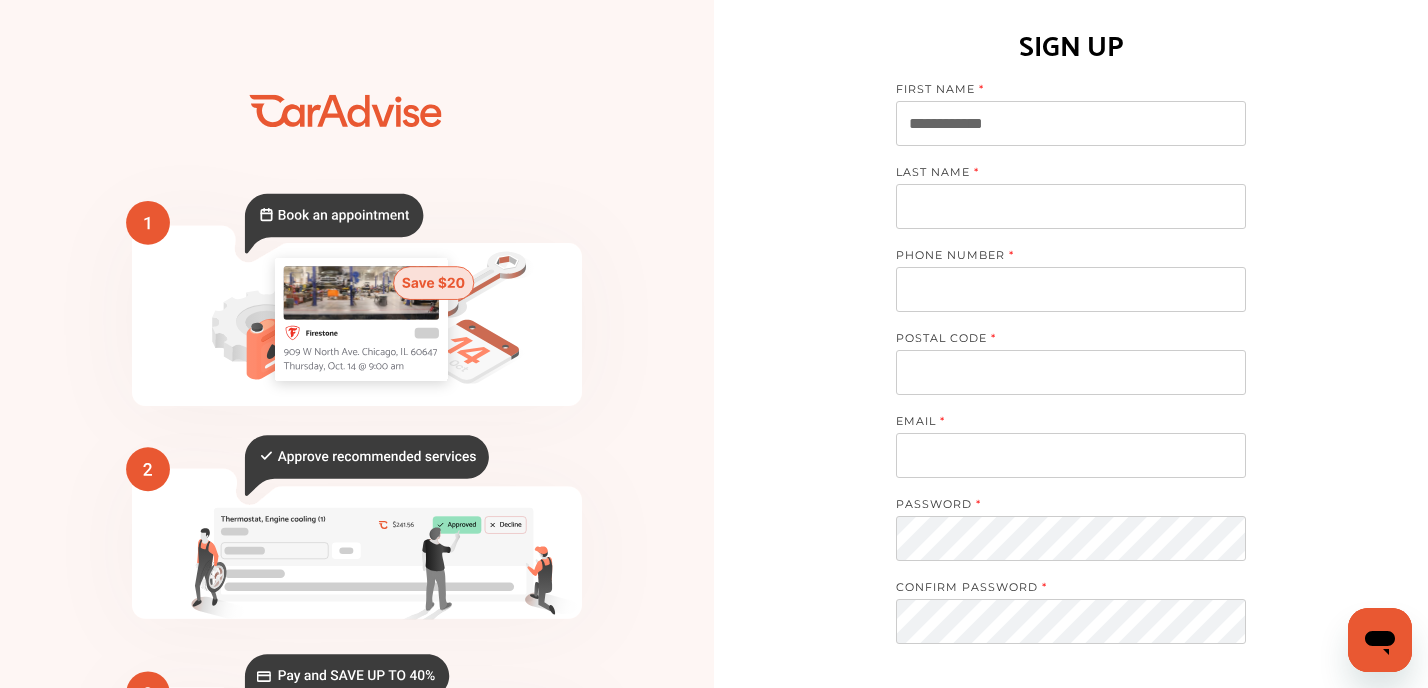 type on "**********" 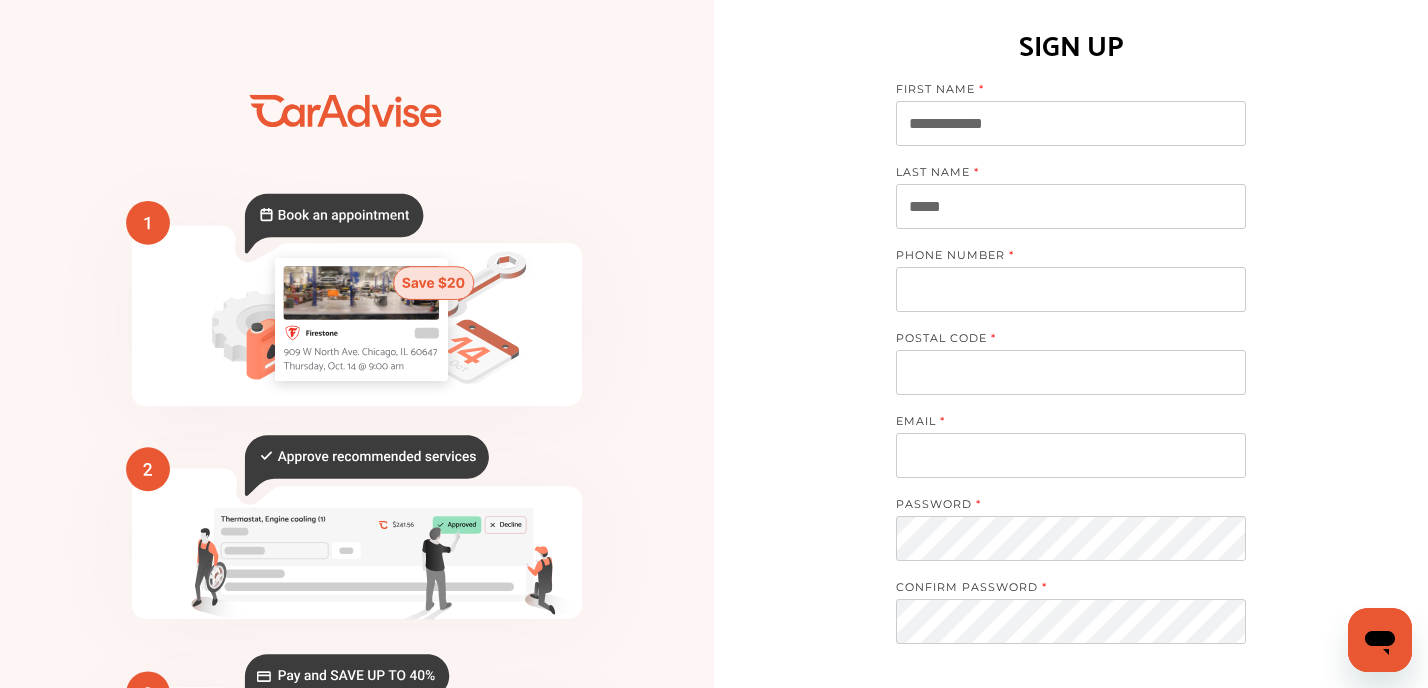 type on "*****" 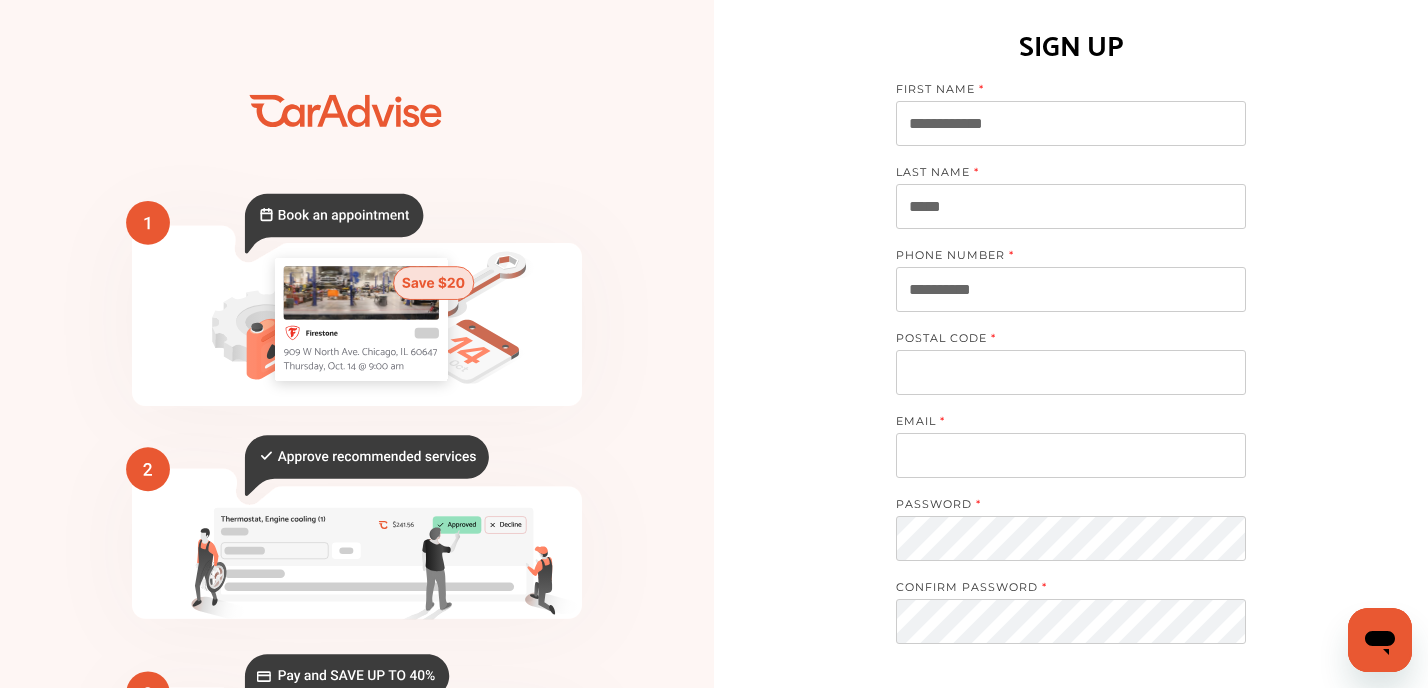 type on "**********" 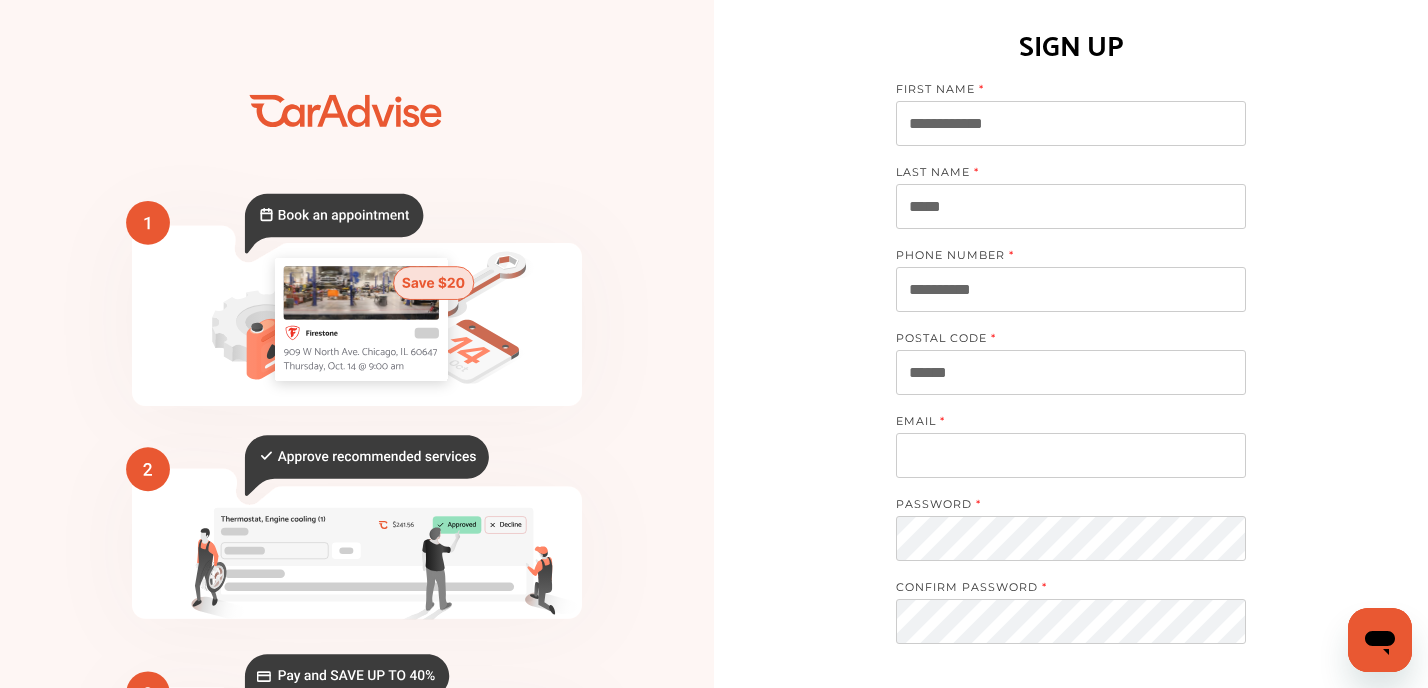 type on "******" 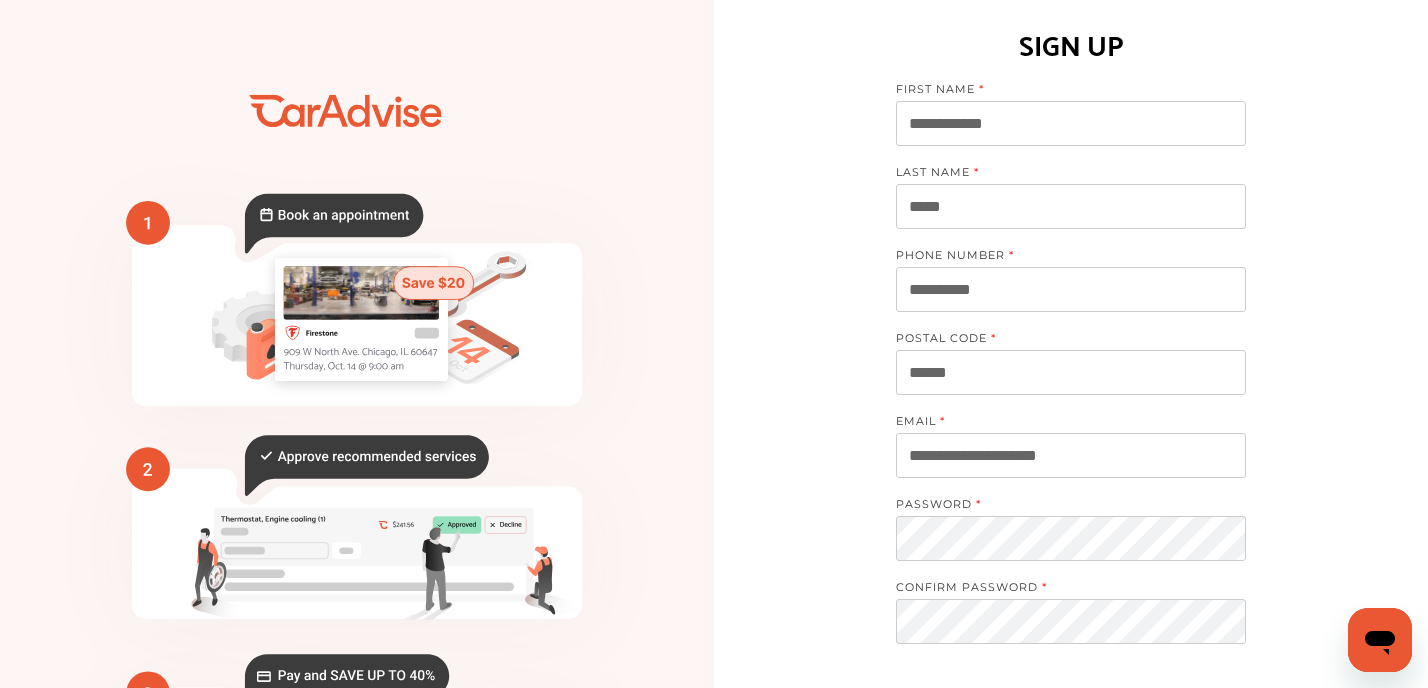 type on "**********" 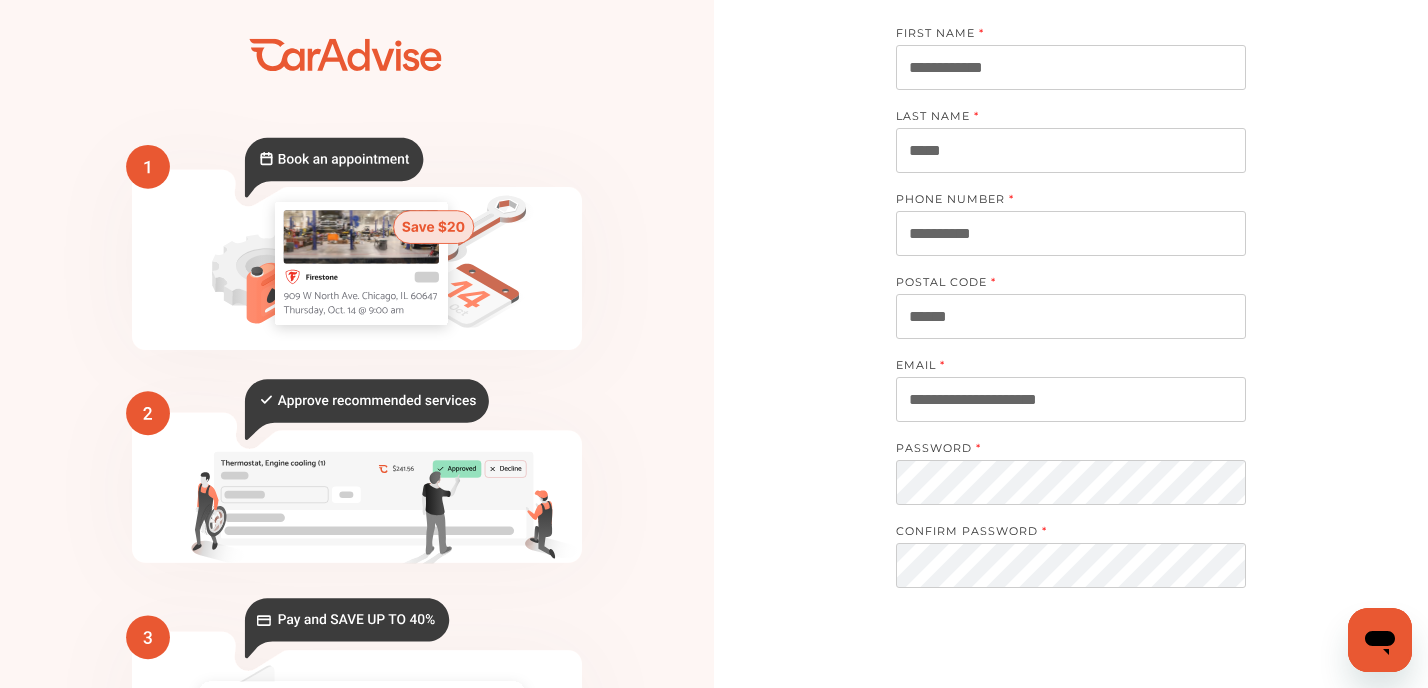 scroll, scrollTop: 60, scrollLeft: 0, axis: vertical 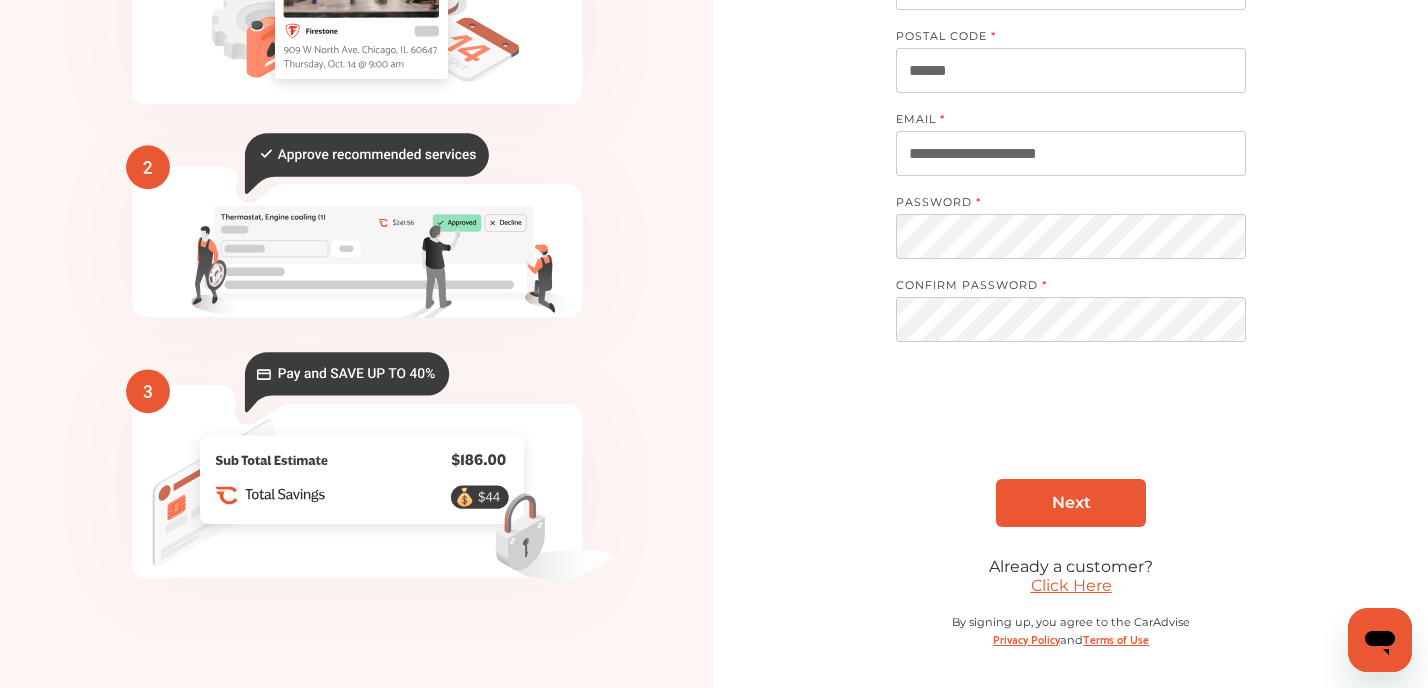 click on "Next" at bounding box center [1071, 502] 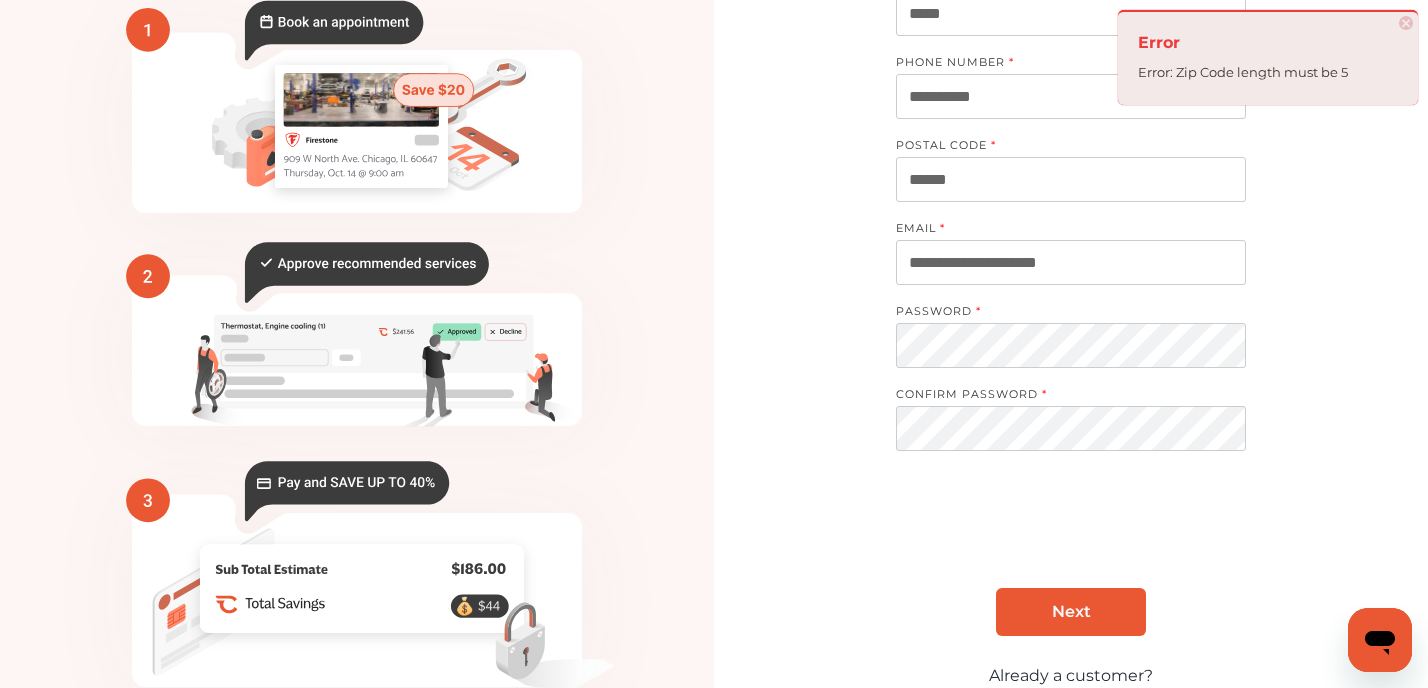 scroll, scrollTop: 189, scrollLeft: 0, axis: vertical 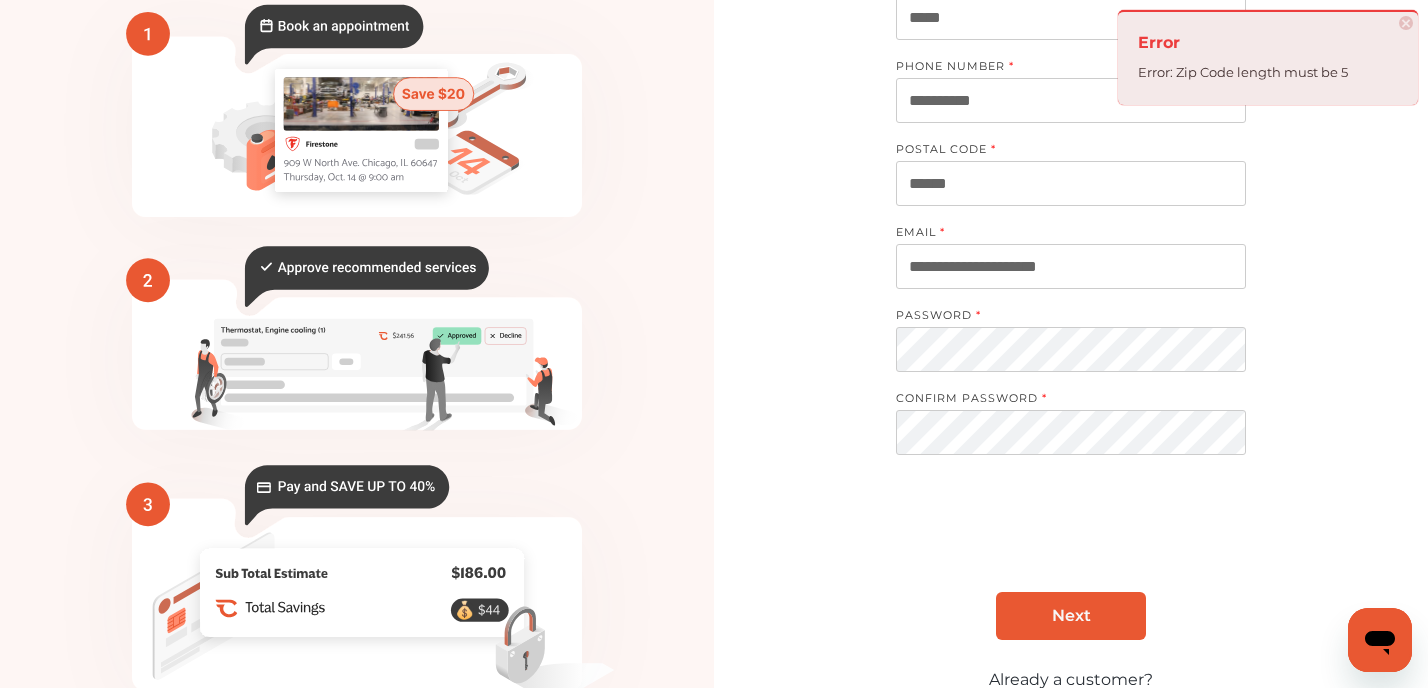 click on "******" at bounding box center [1071, 183] 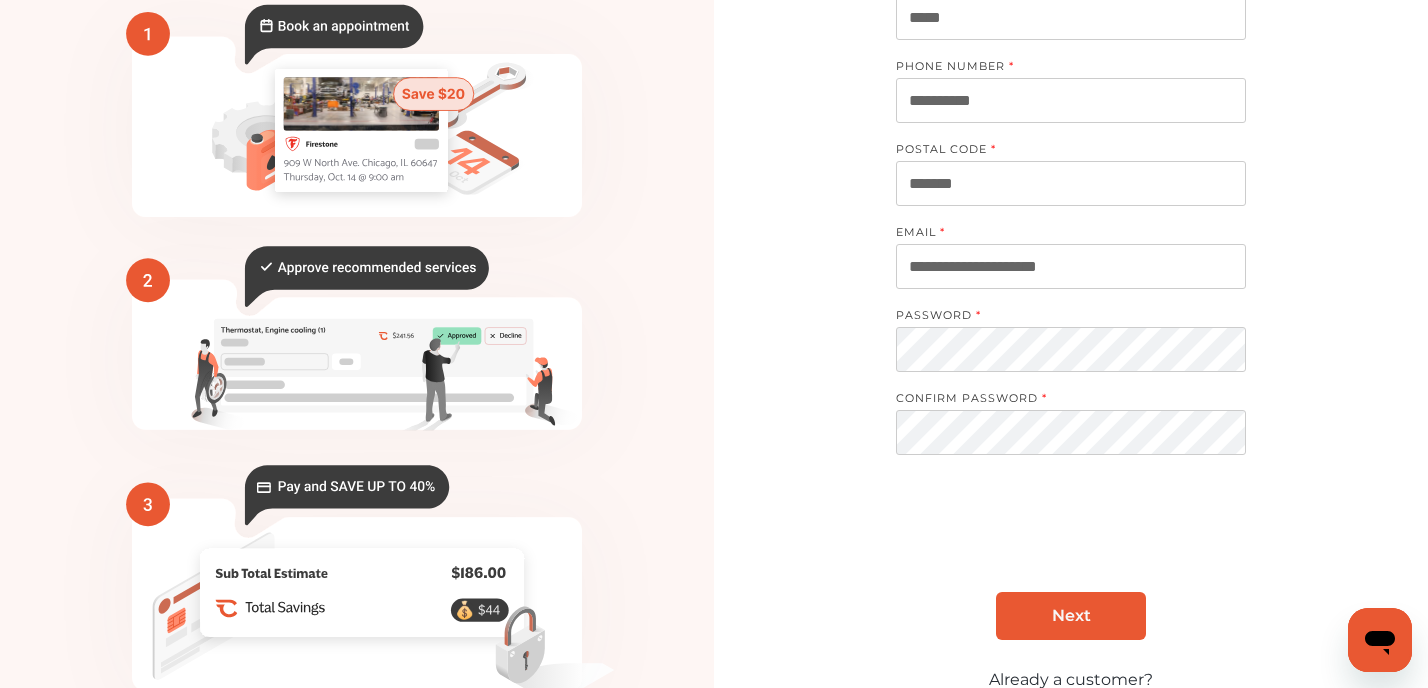 type on "*******" 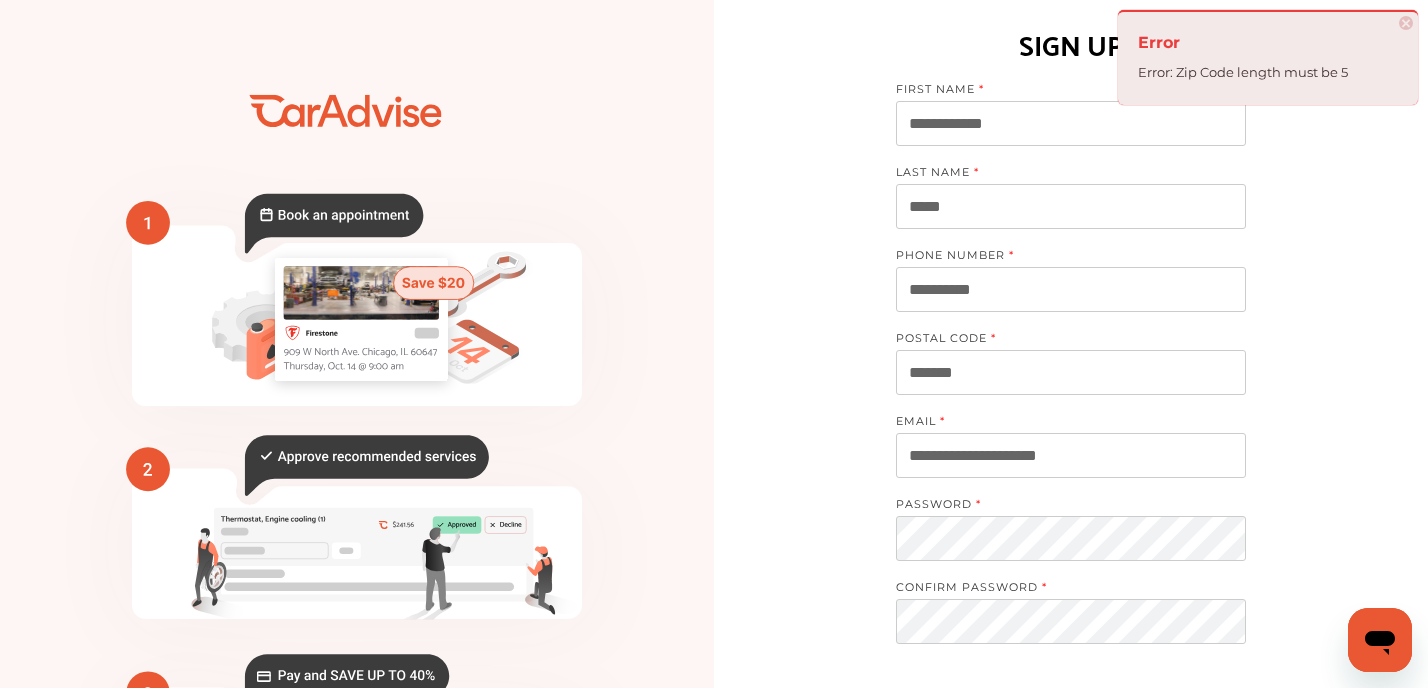 scroll, scrollTop: 0, scrollLeft: 0, axis: both 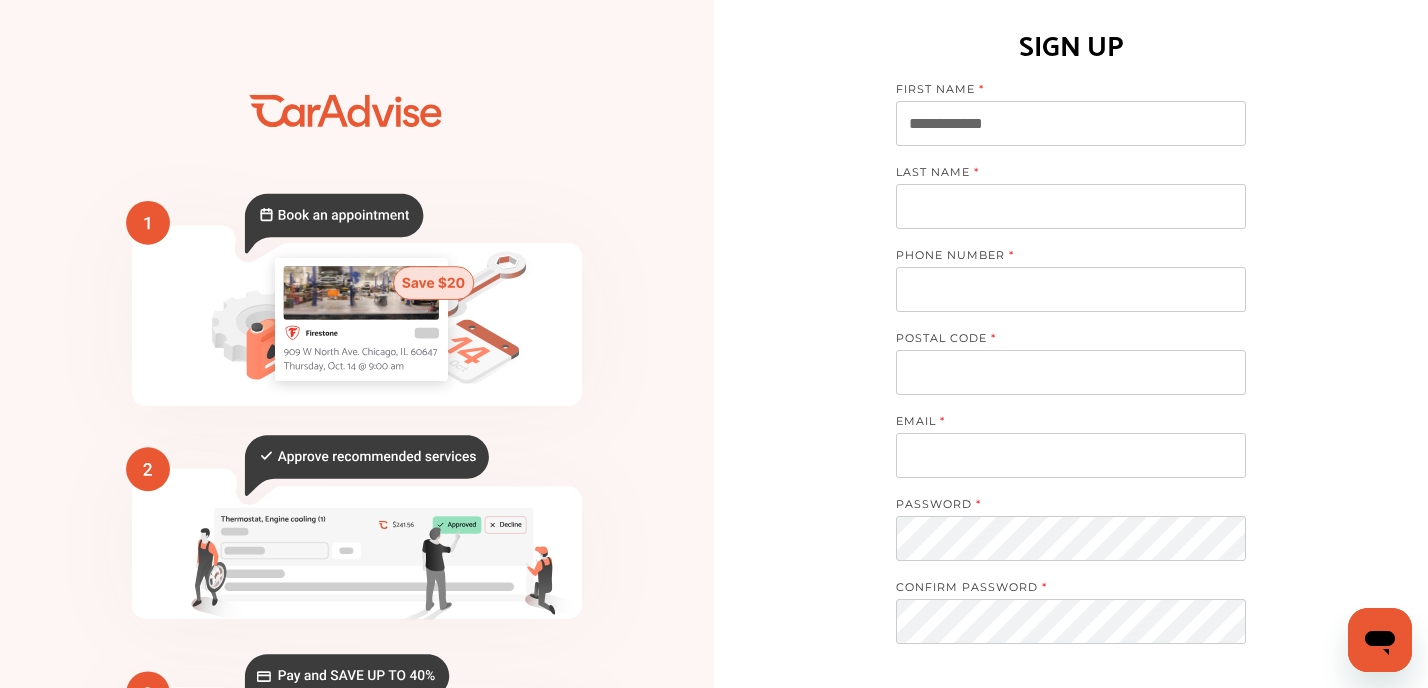 type on "**********" 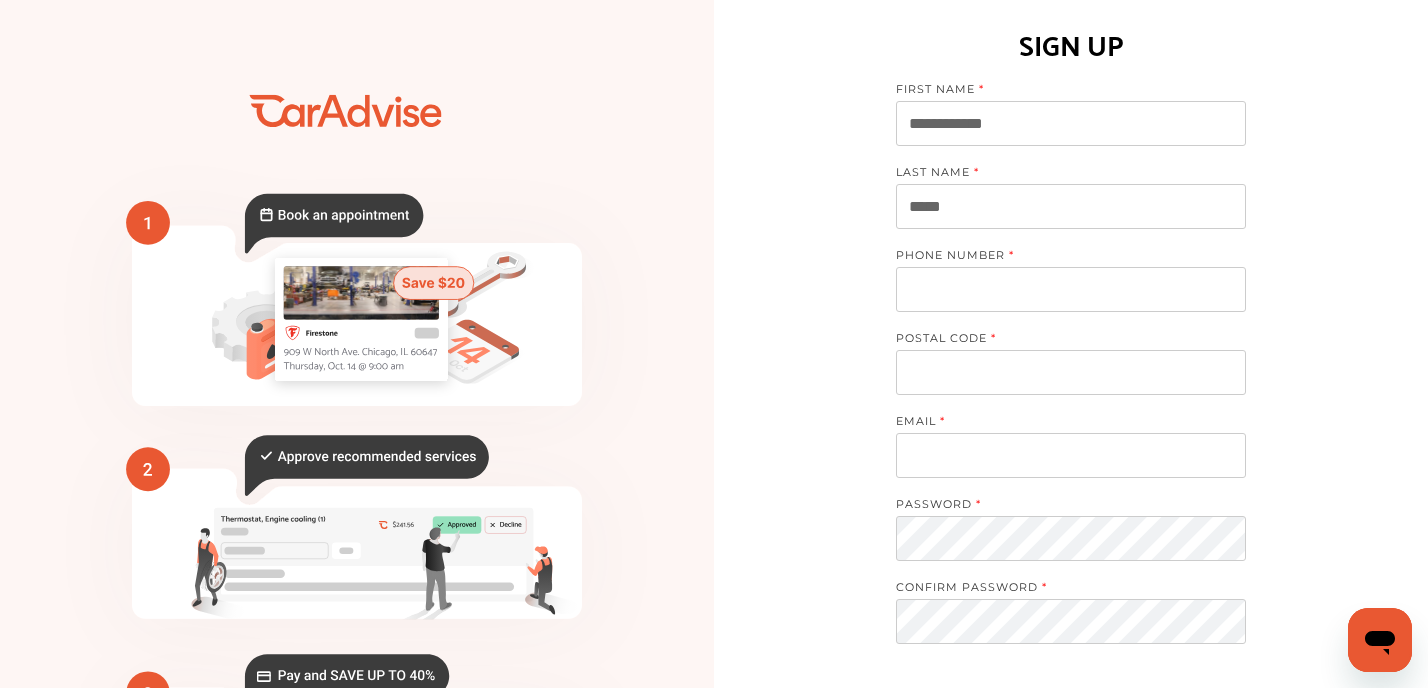 type on "*****" 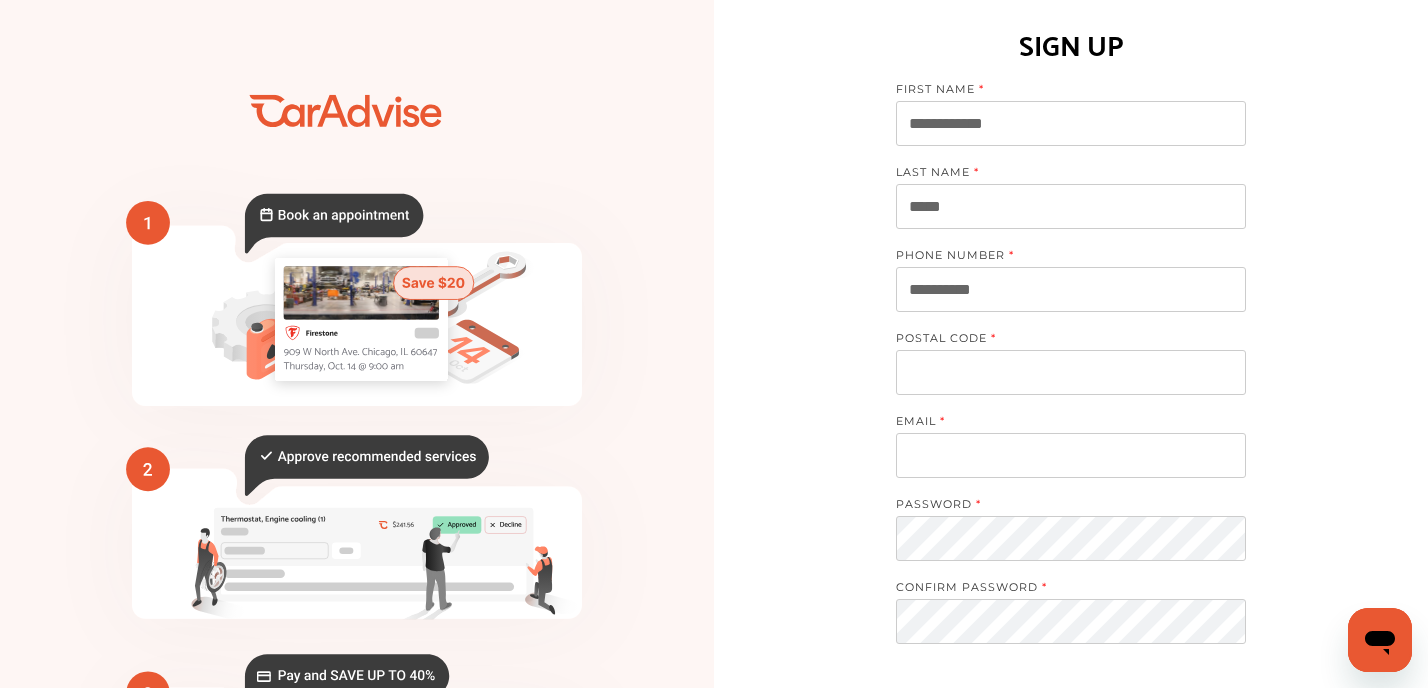 type on "**********" 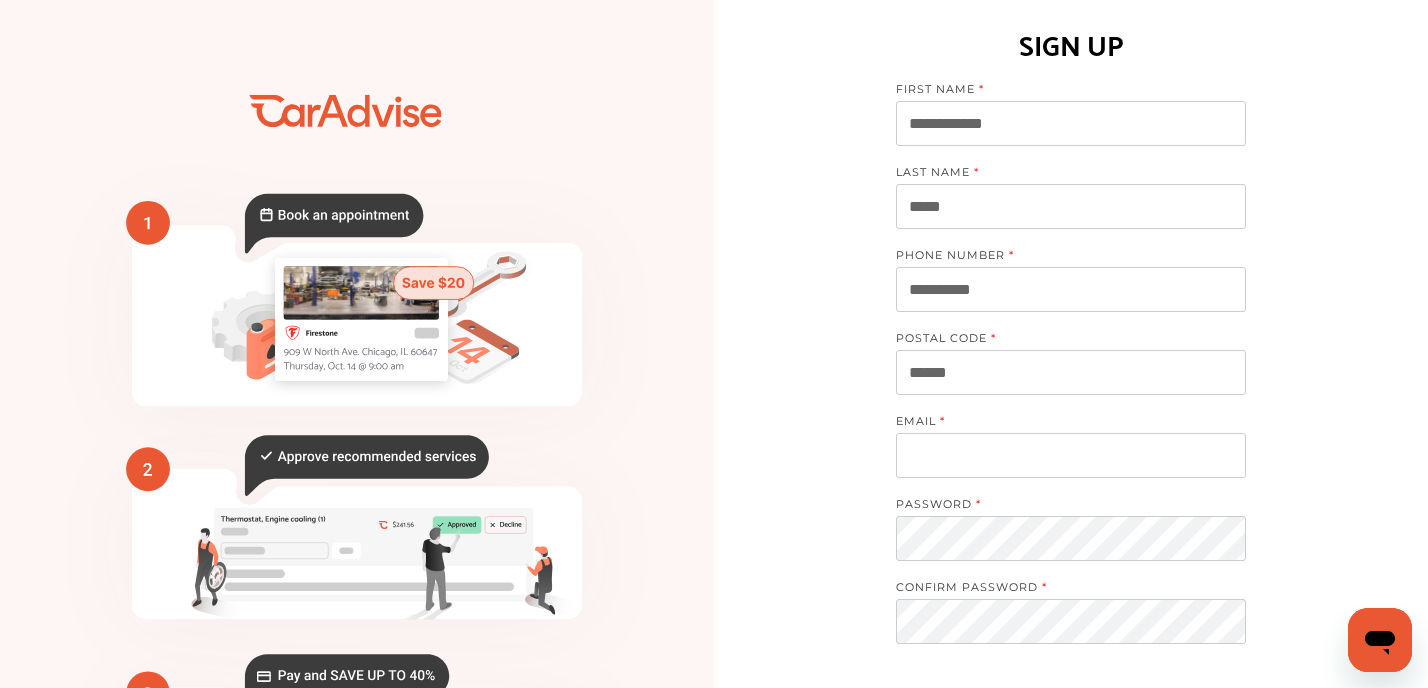 type on "******" 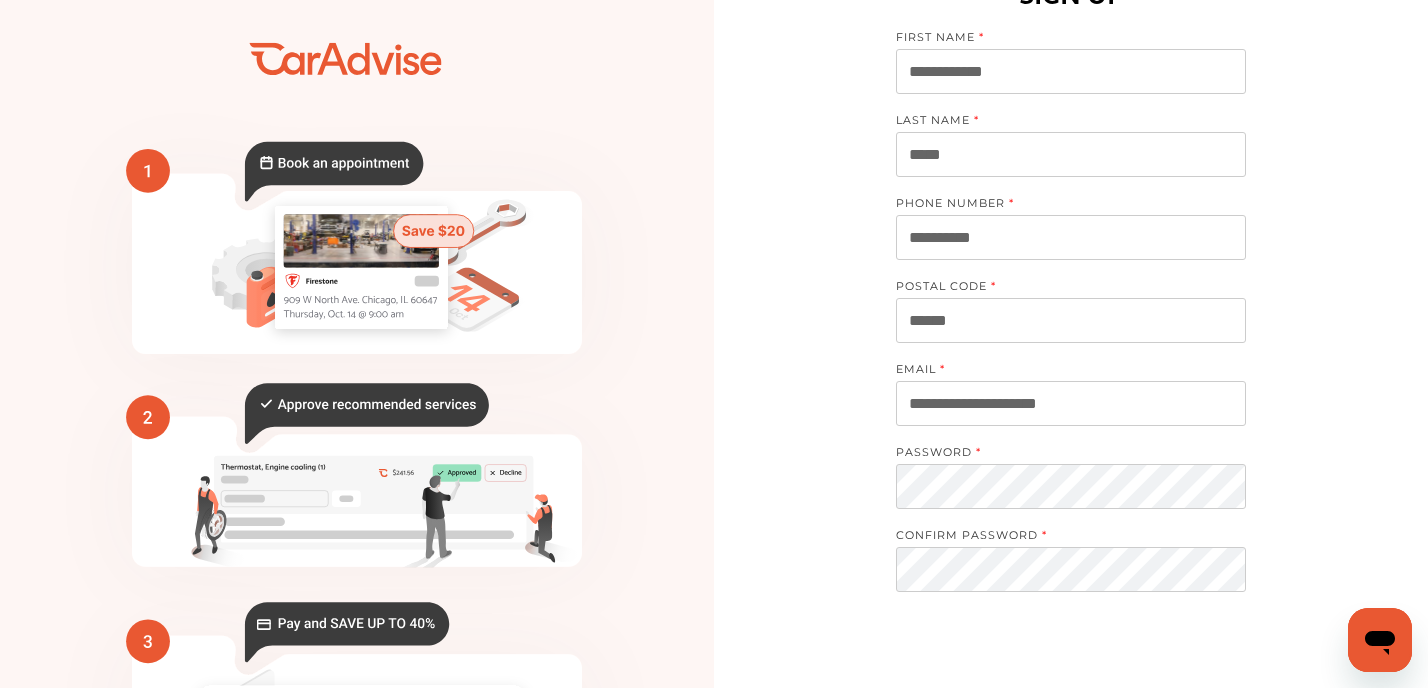 scroll, scrollTop: 56, scrollLeft: 0, axis: vertical 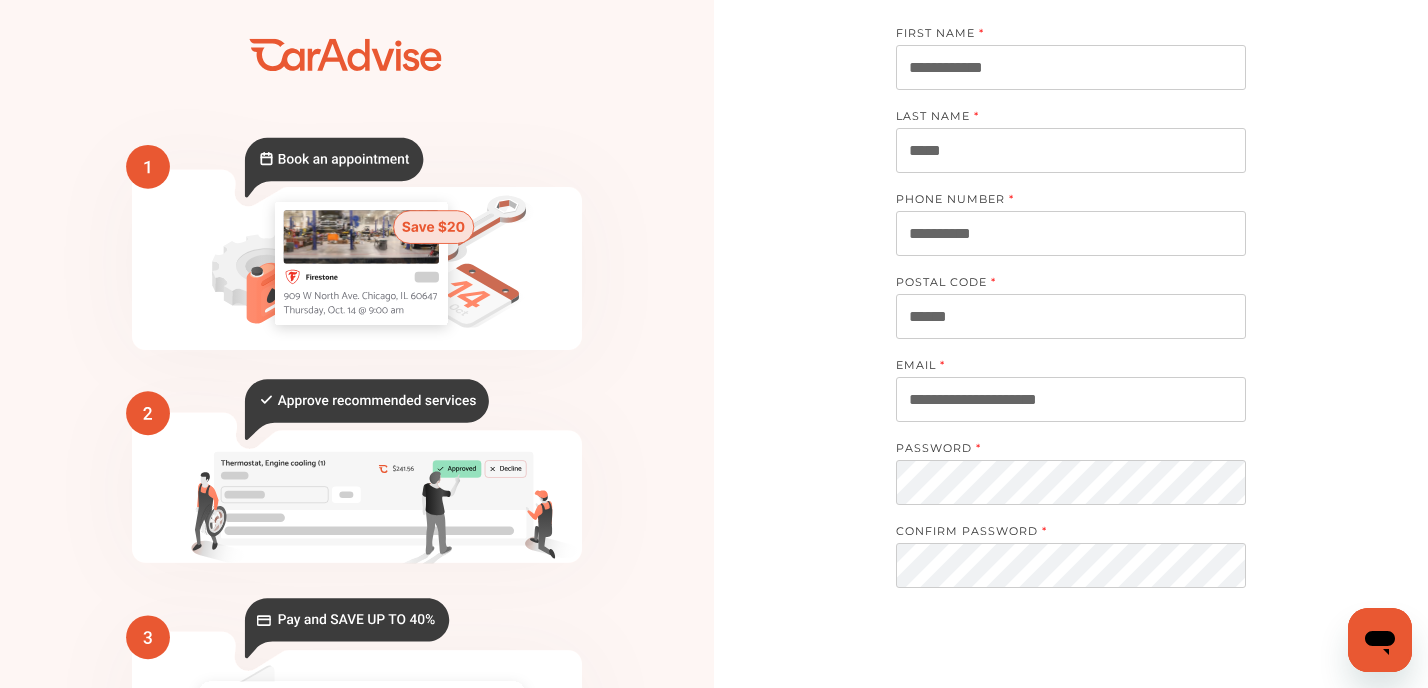 type on "**********" 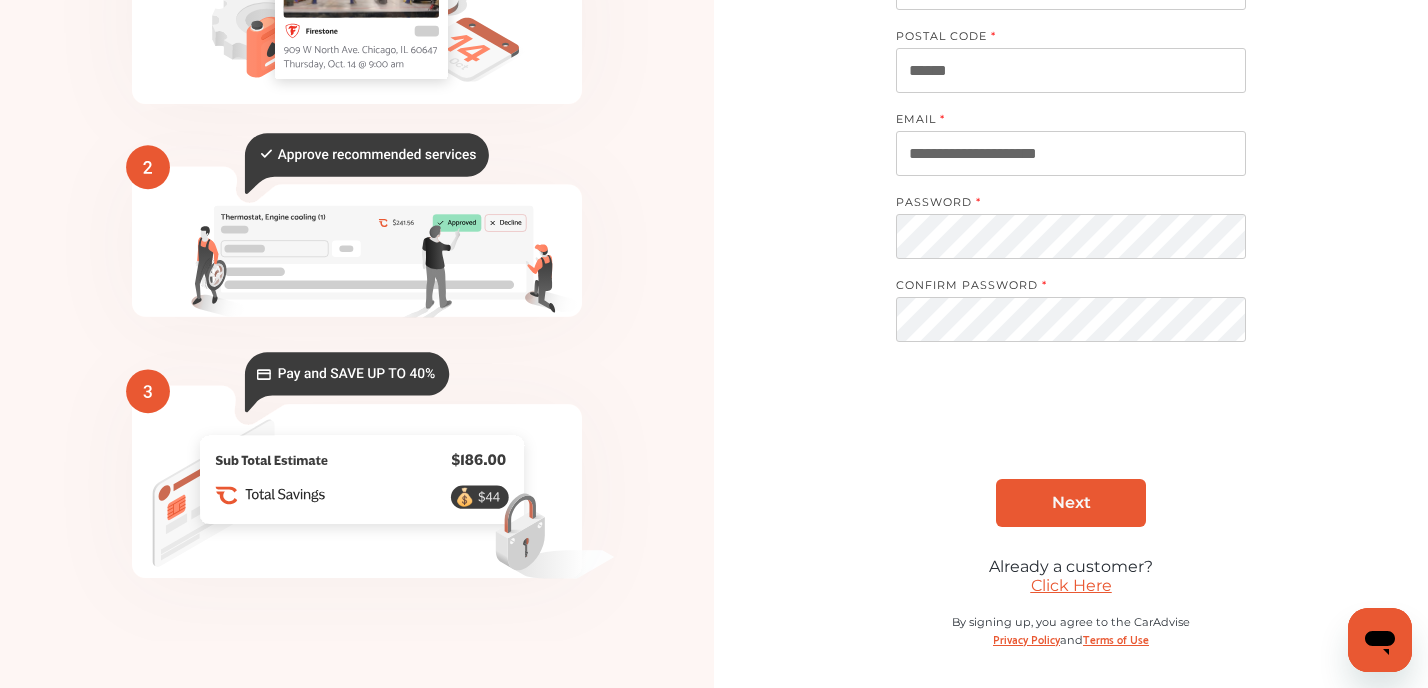 scroll, scrollTop: 302, scrollLeft: 0, axis: vertical 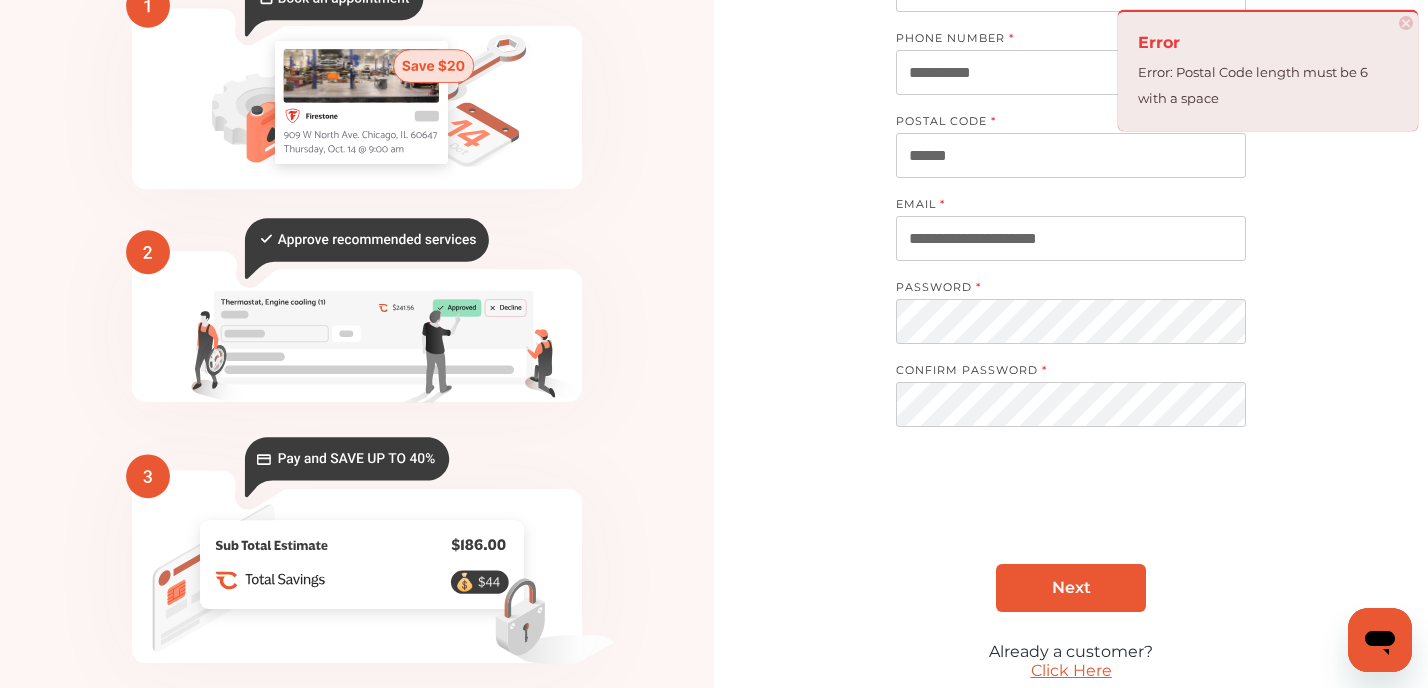 click on "******" at bounding box center (1071, 155) 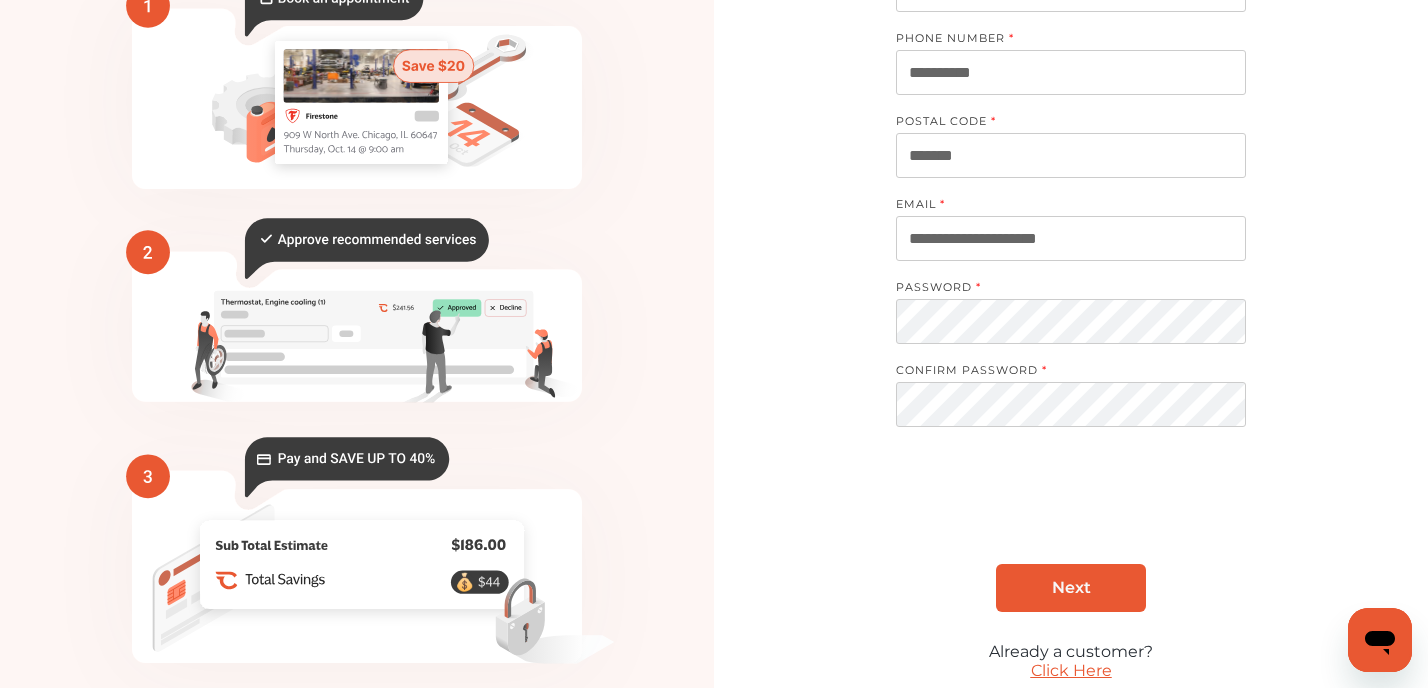 type on "*******" 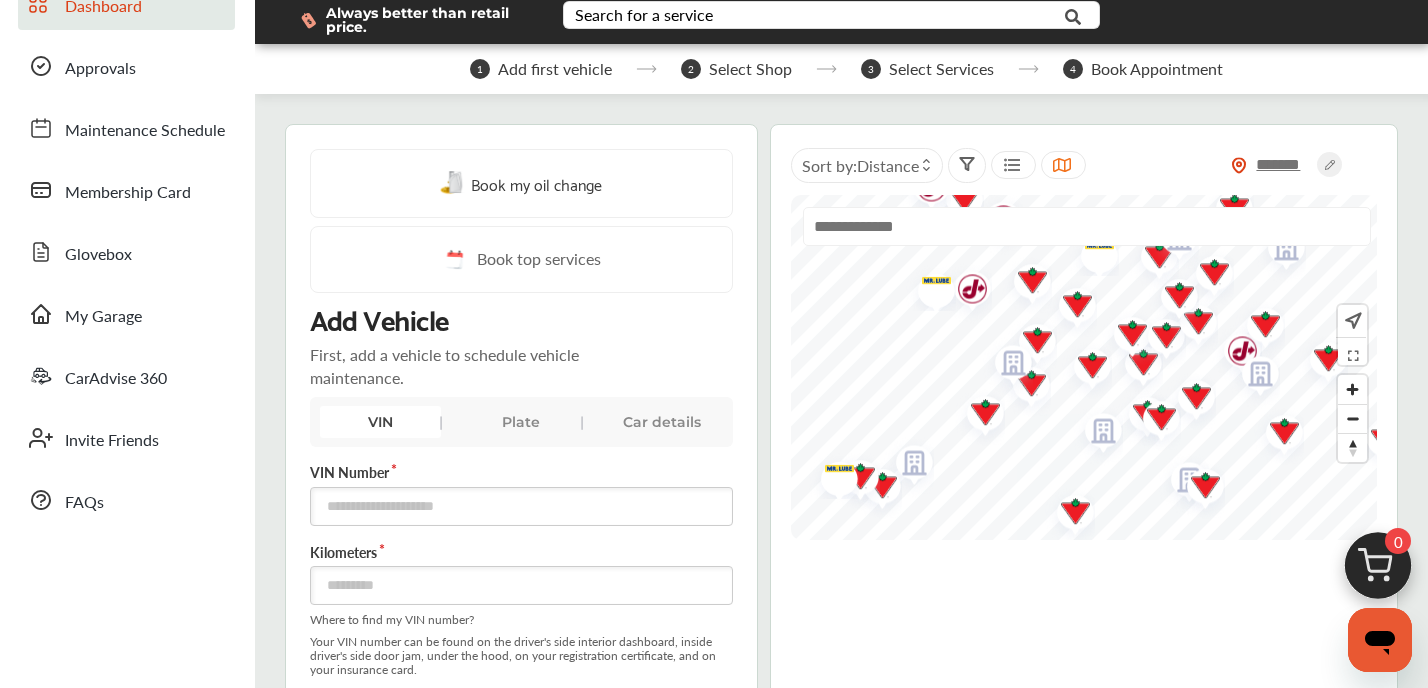 scroll, scrollTop: 85, scrollLeft: 0, axis: vertical 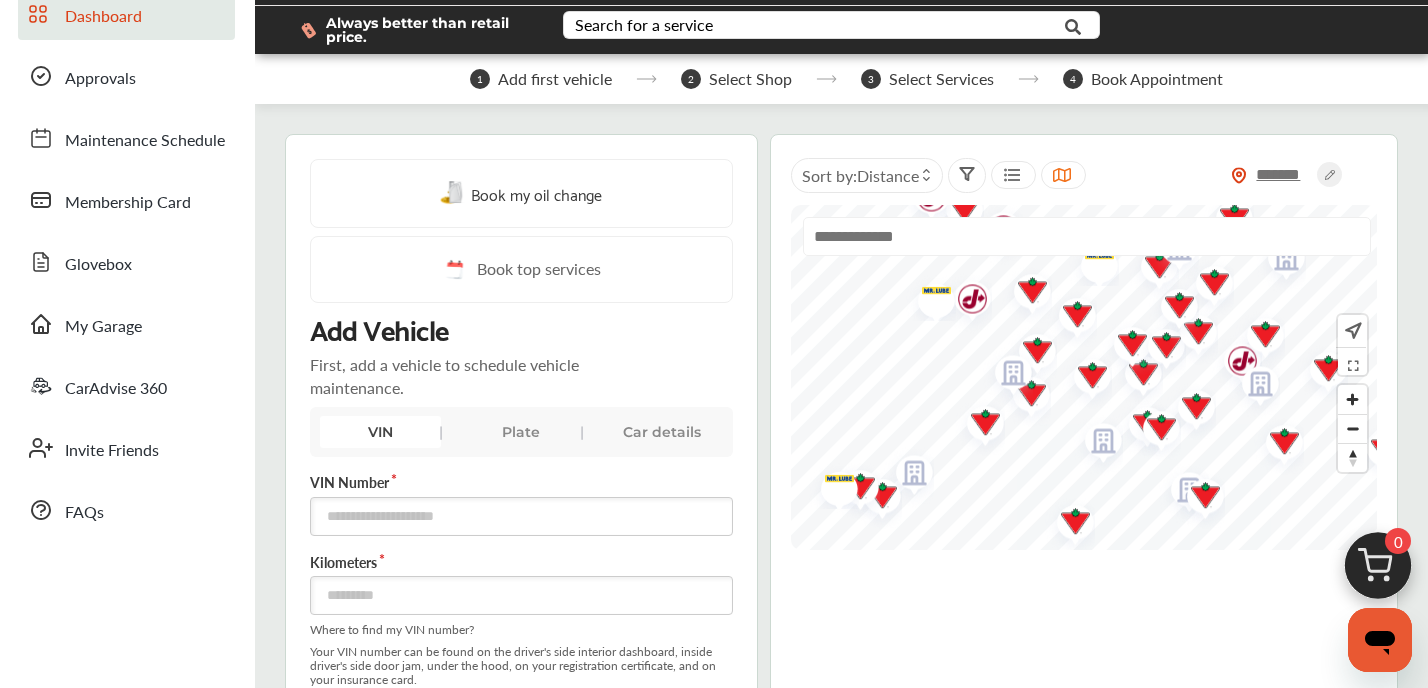 click on "Book my oil change" at bounding box center (536, 193) 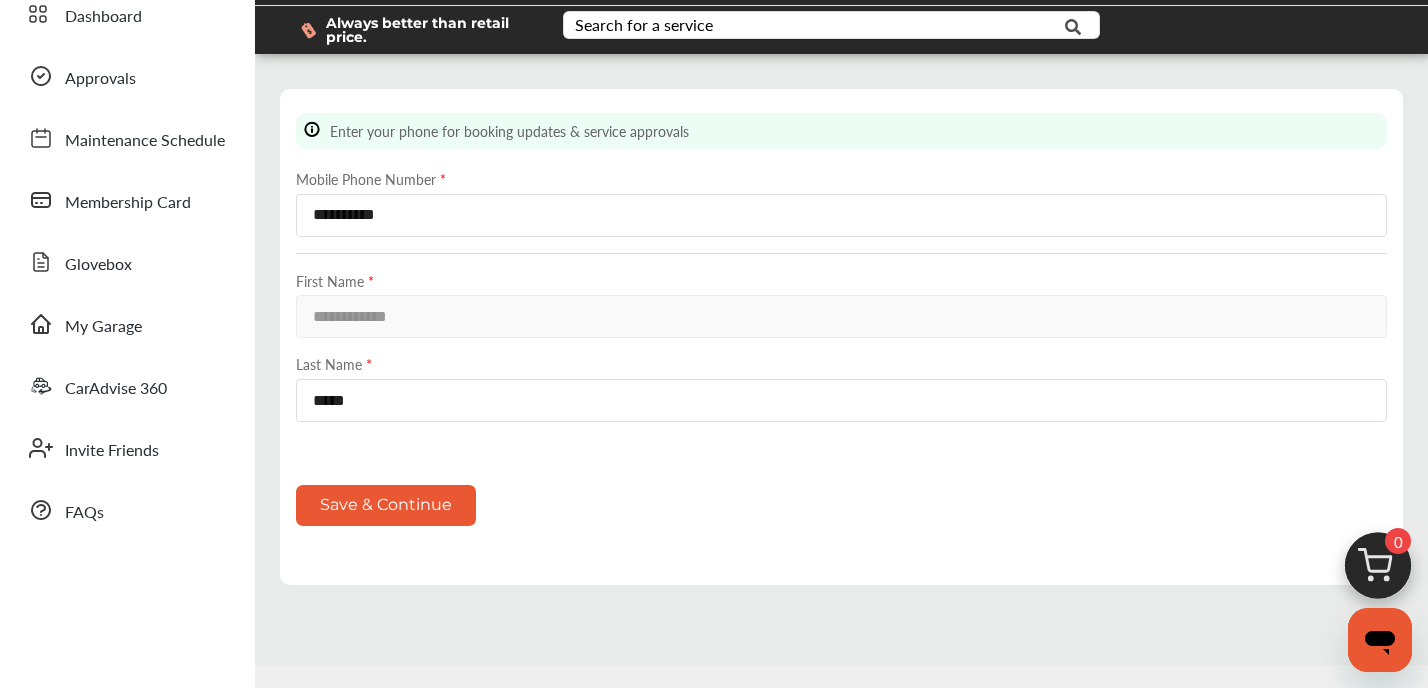 scroll, scrollTop: 0, scrollLeft: 0, axis: both 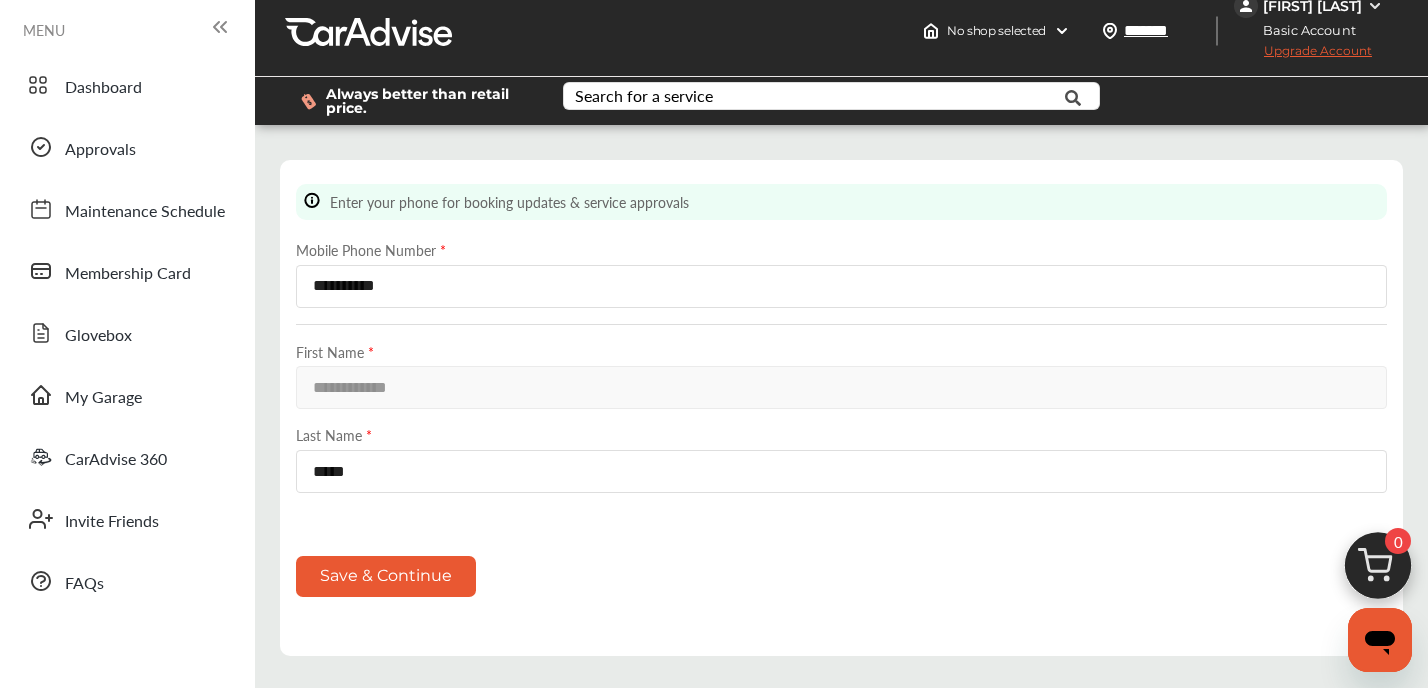 click on "Save & Continue" at bounding box center (386, 576) 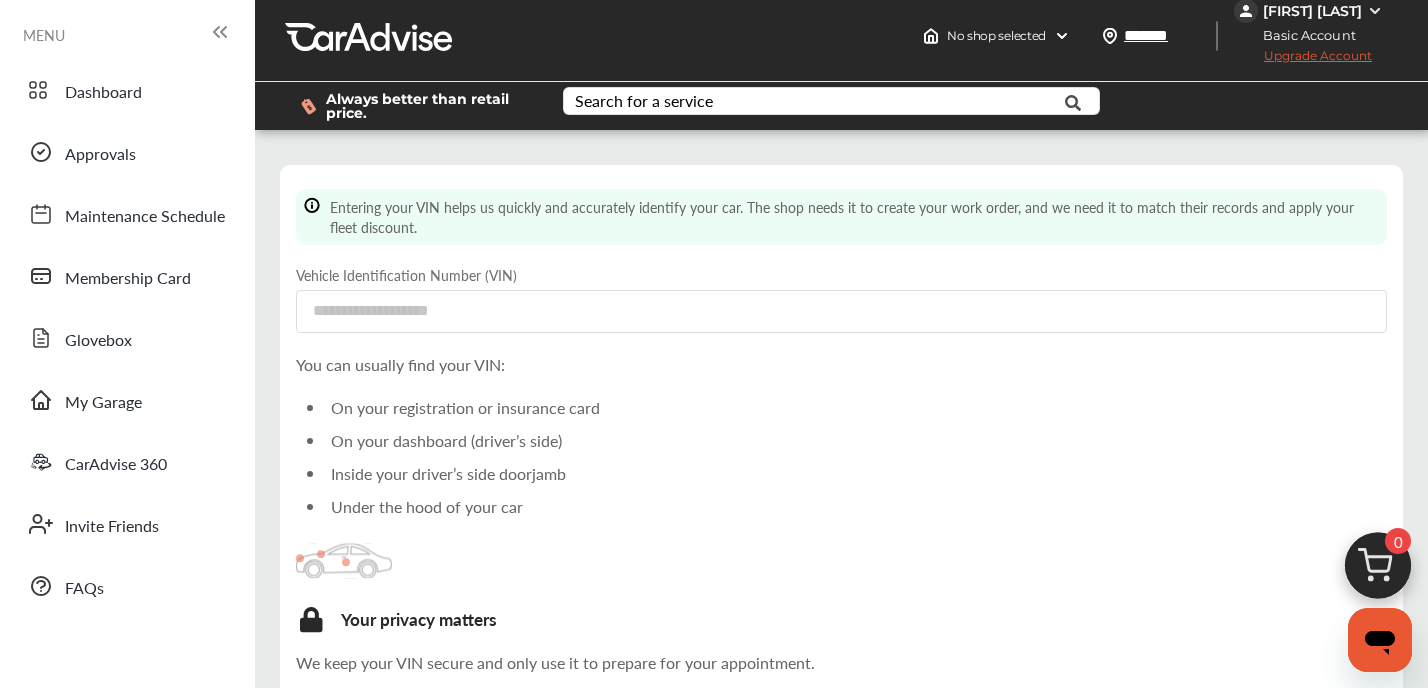 scroll, scrollTop: 0, scrollLeft: 0, axis: both 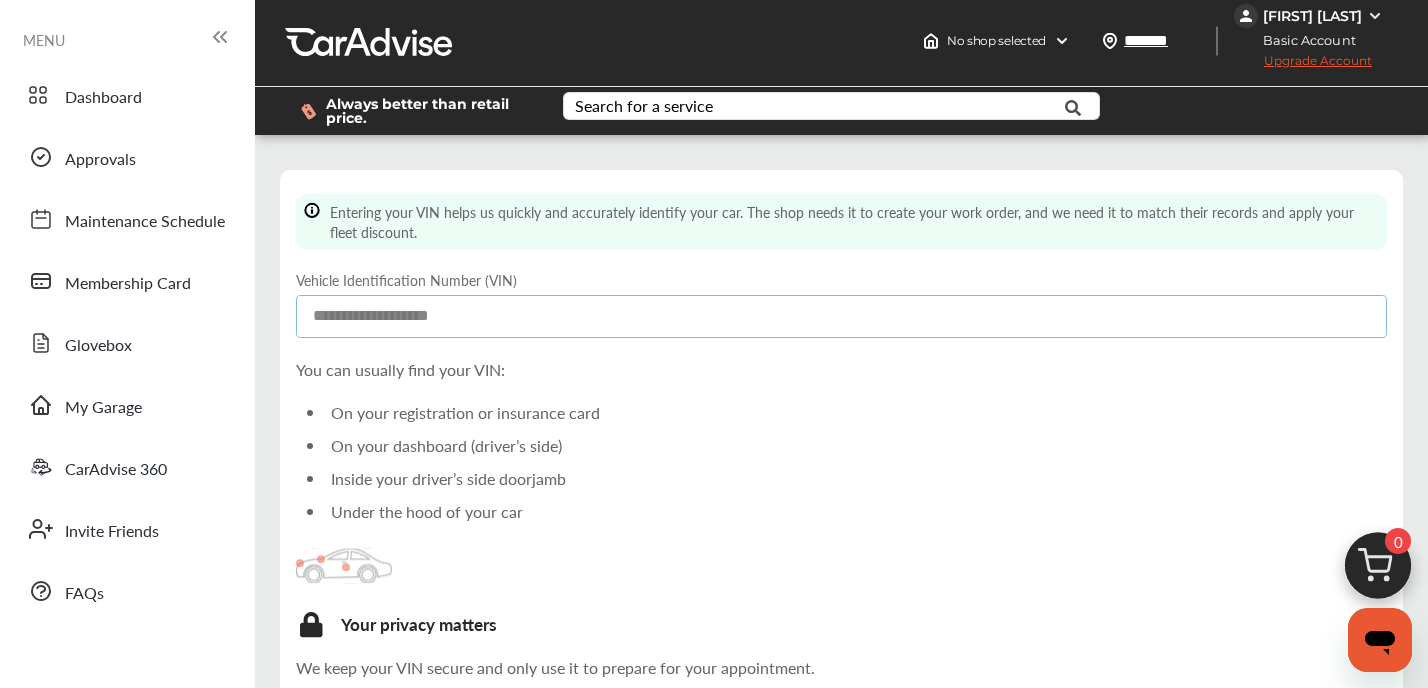 click at bounding box center [841, 316] 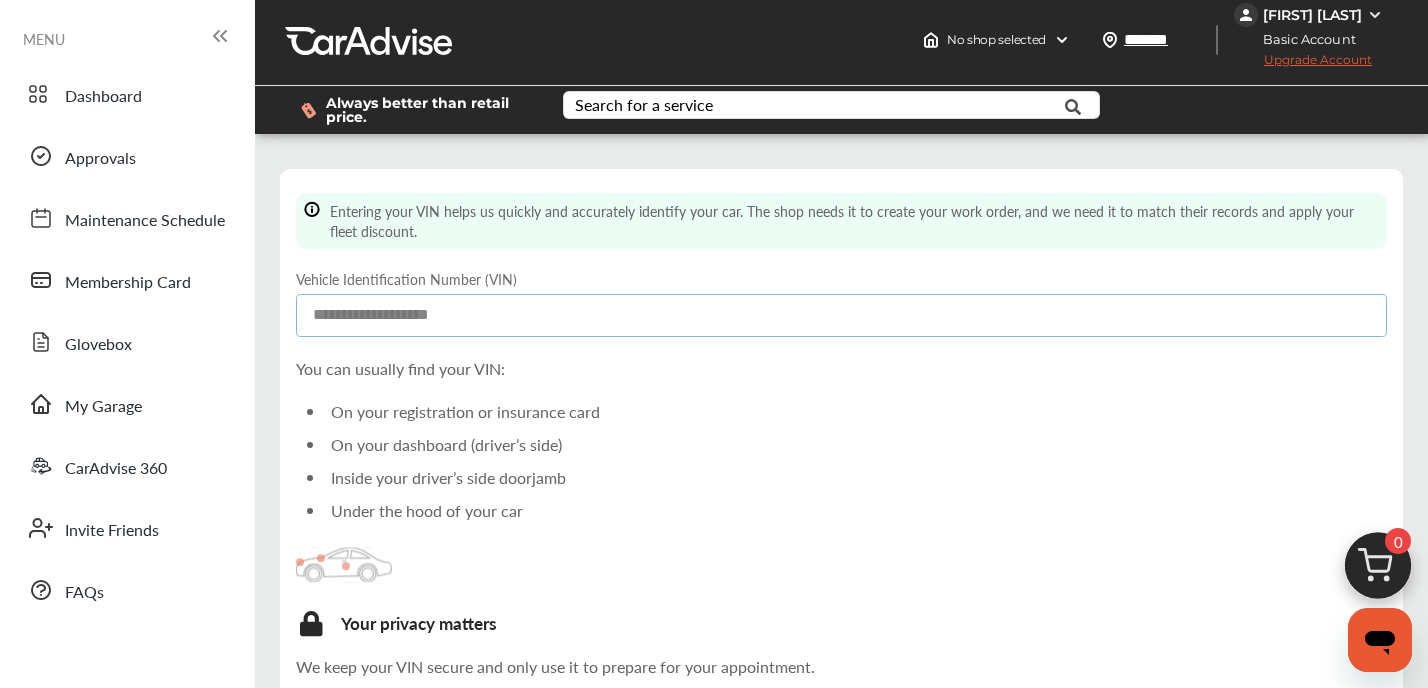 scroll, scrollTop: 2, scrollLeft: 0, axis: vertical 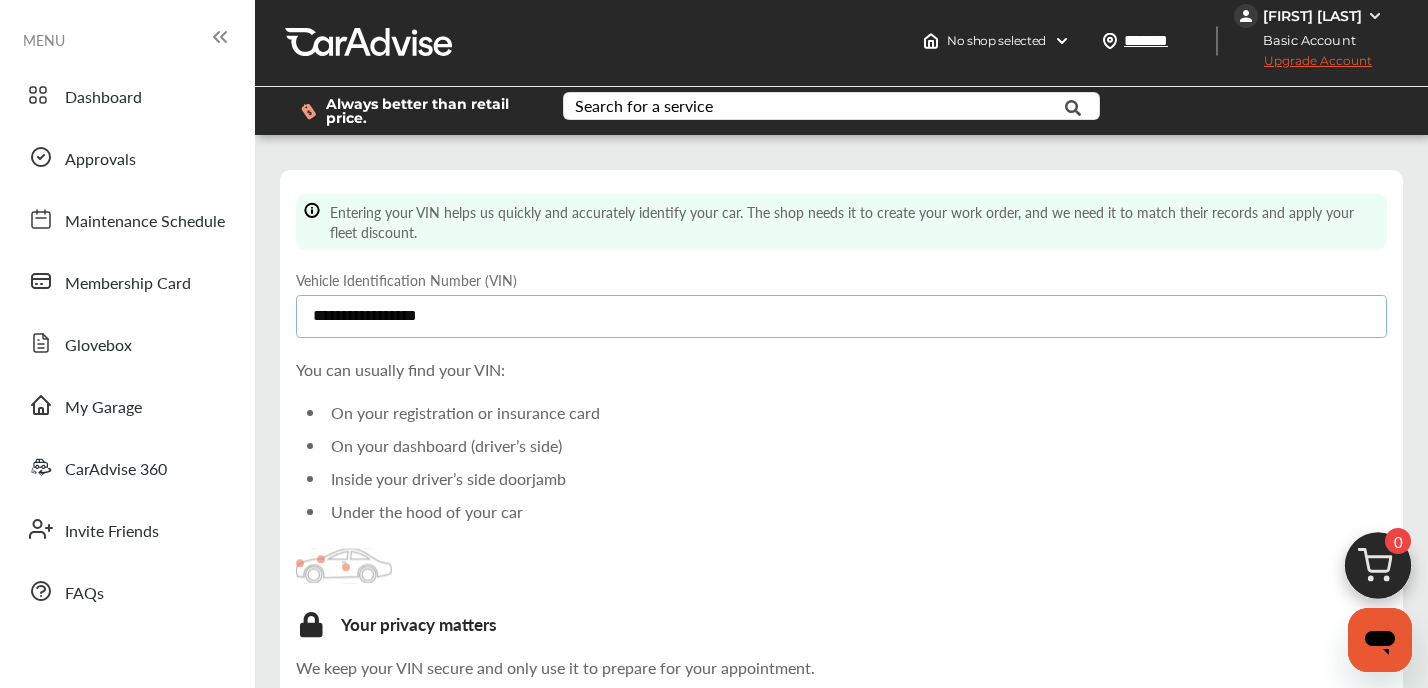 type on "**********" 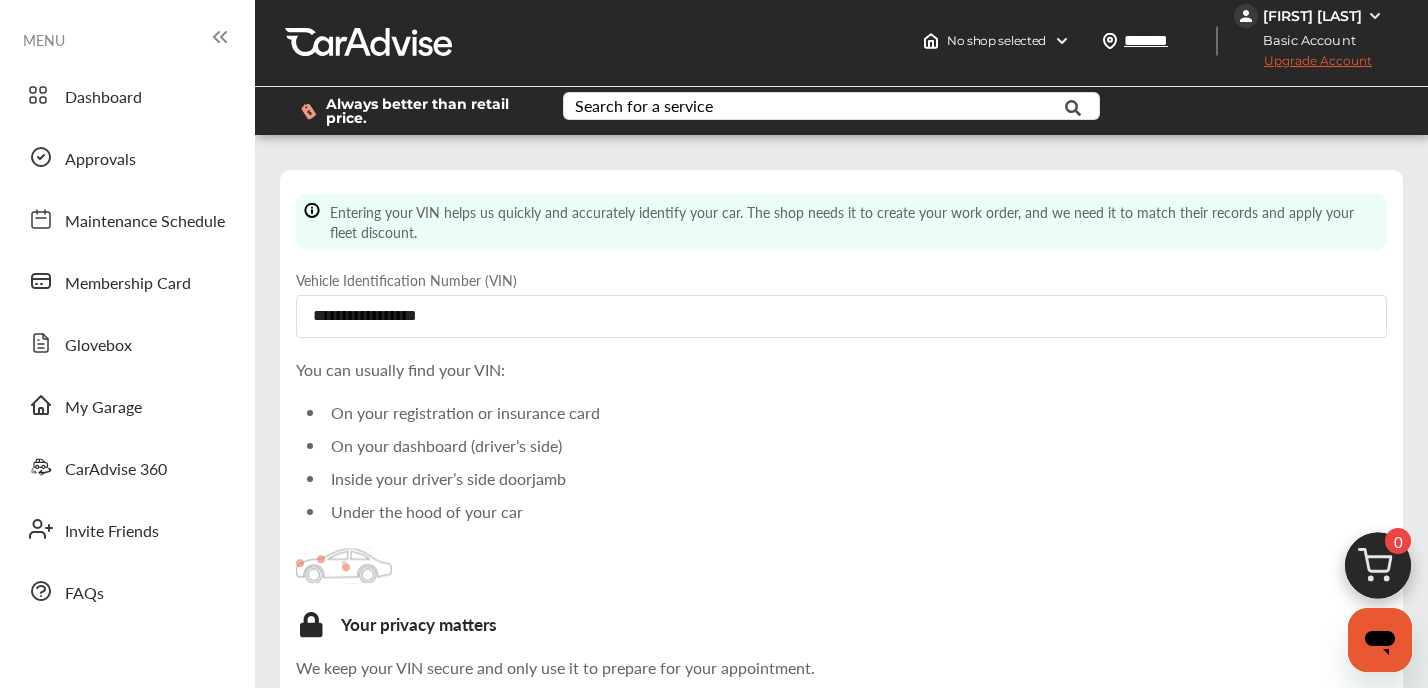 click on "Submit" at bounding box center (350, 715) 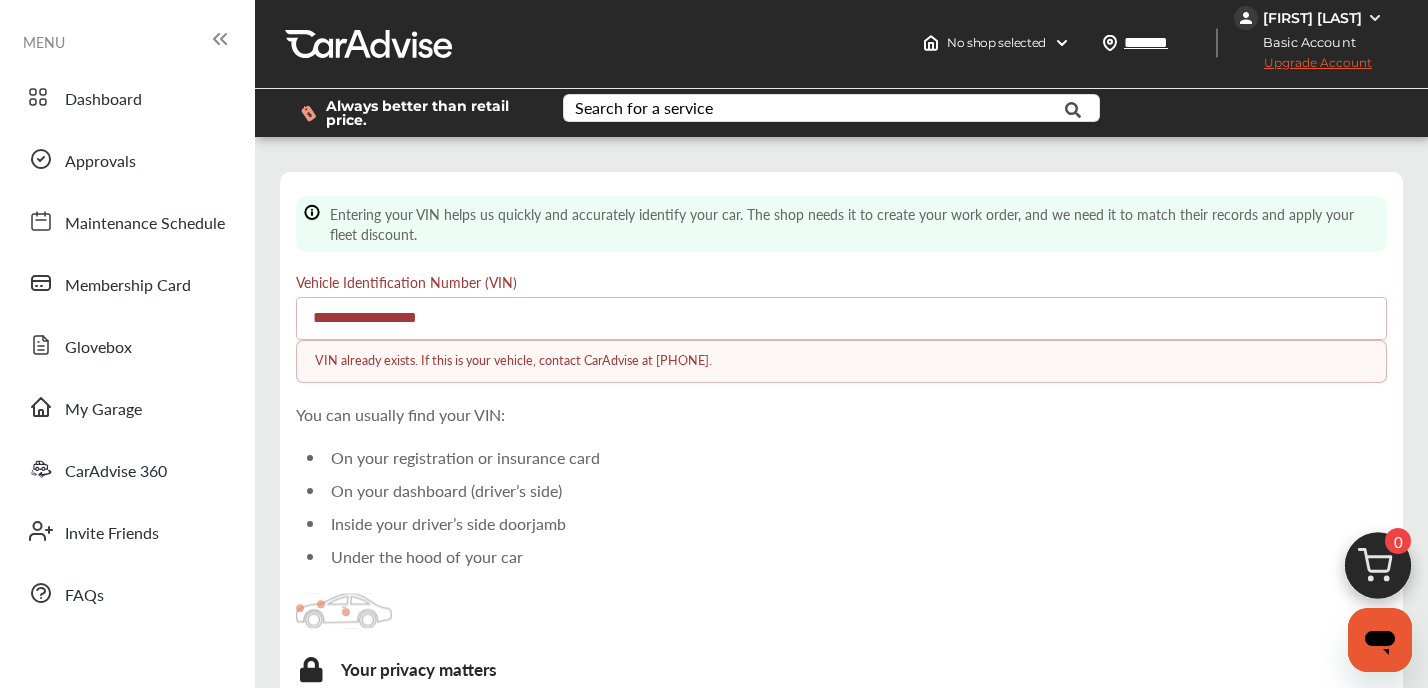 scroll, scrollTop: 0, scrollLeft: 0, axis: both 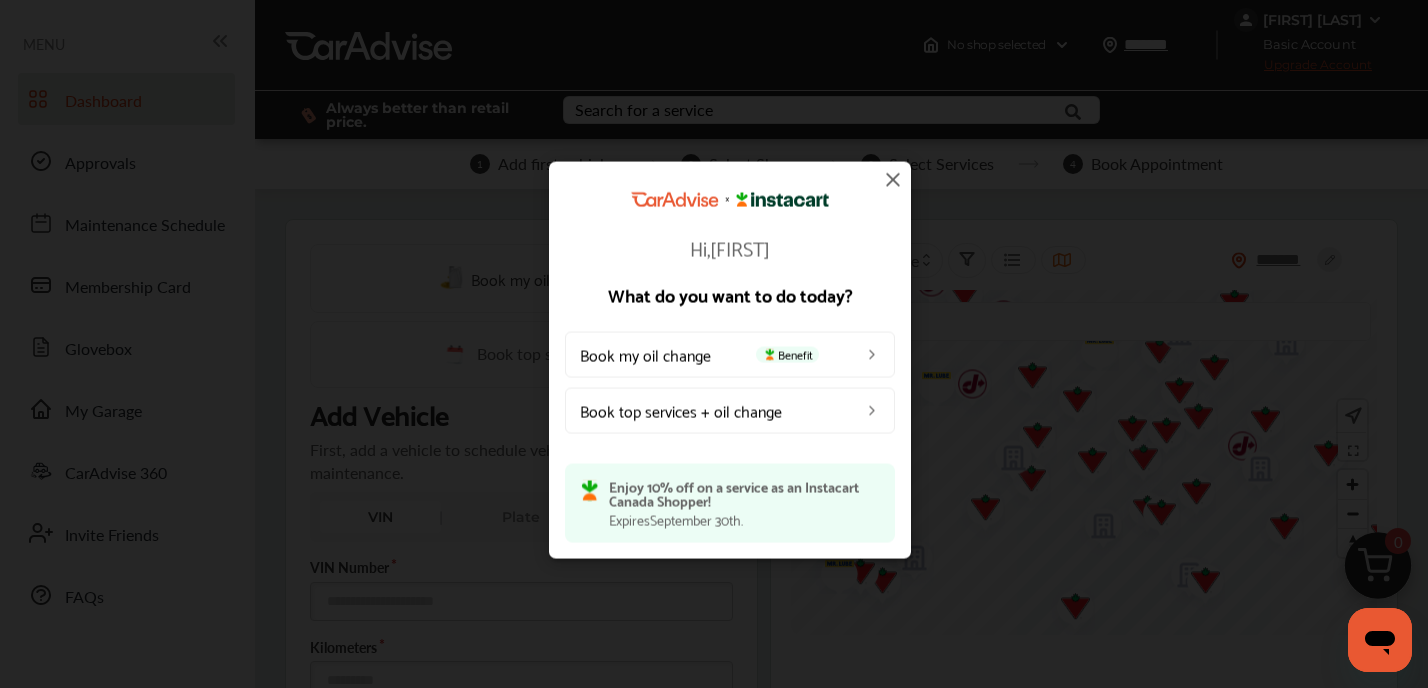 click on "Book my oil change Benefit" at bounding box center [730, 354] 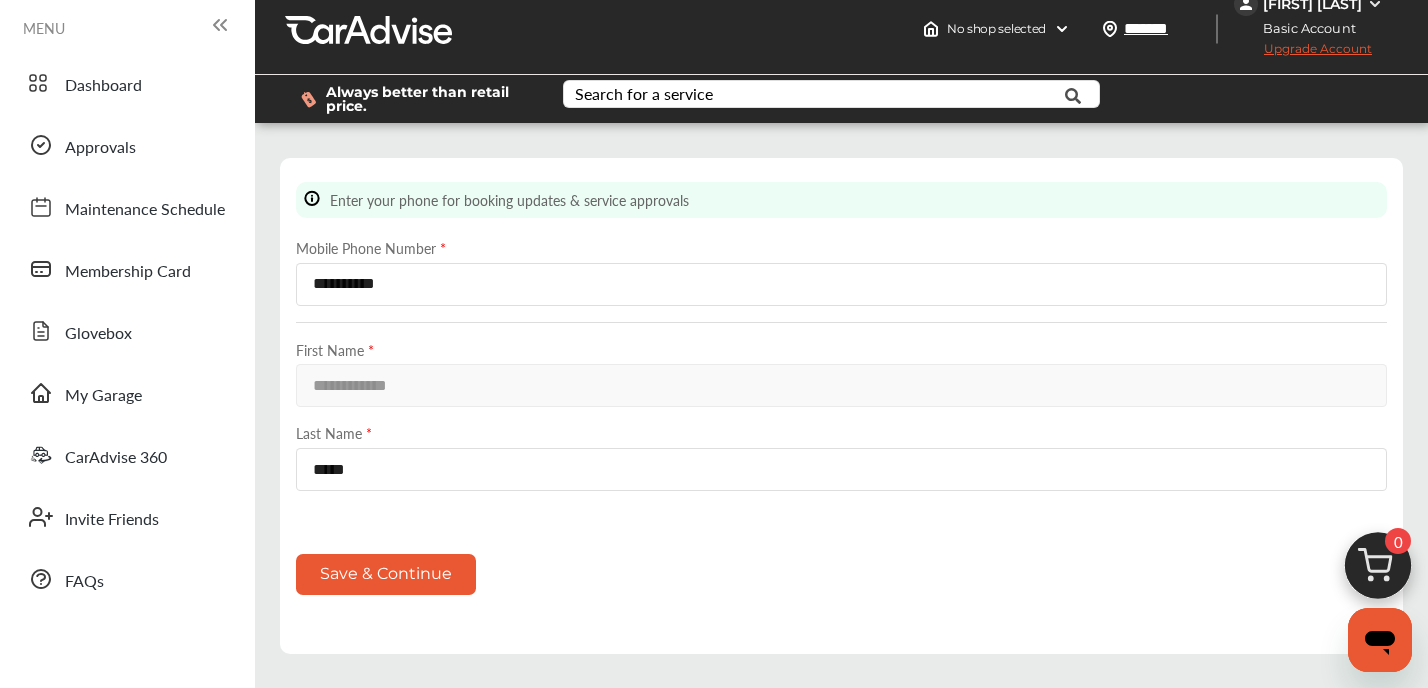scroll, scrollTop: 7, scrollLeft: 0, axis: vertical 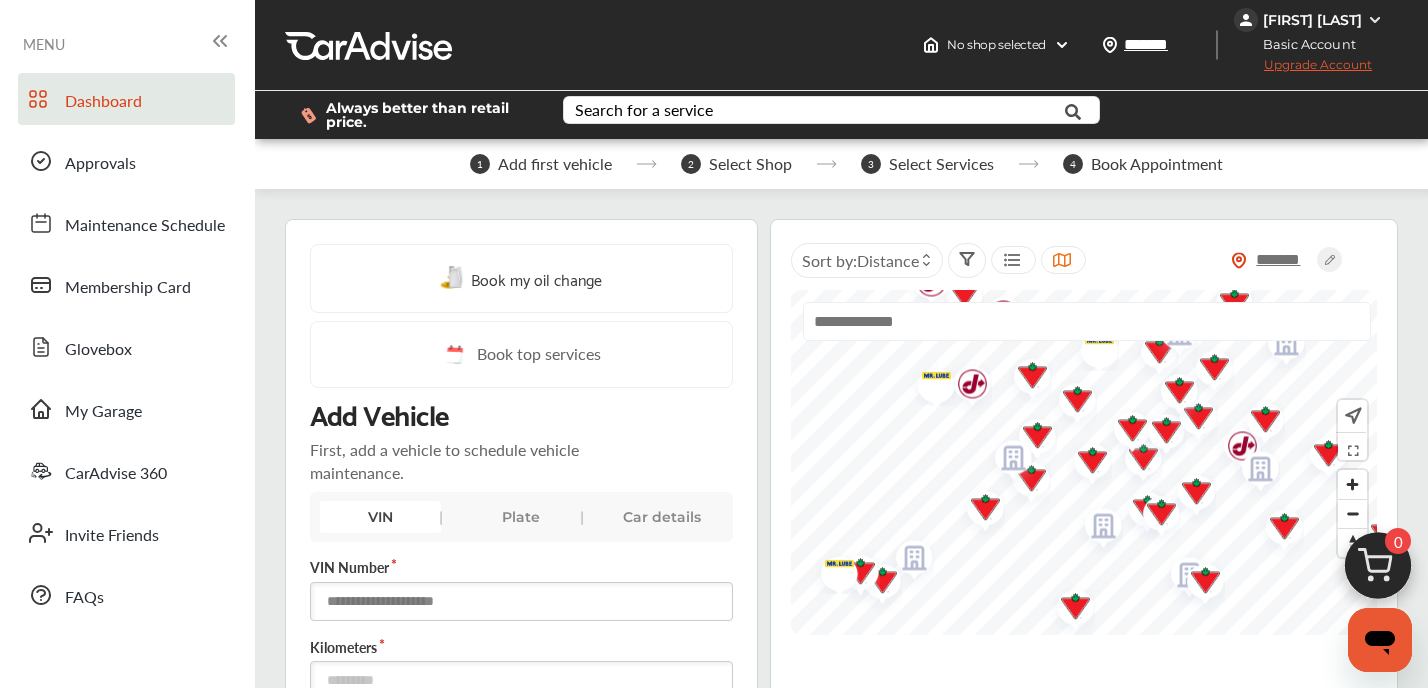click at bounding box center (521, 601) 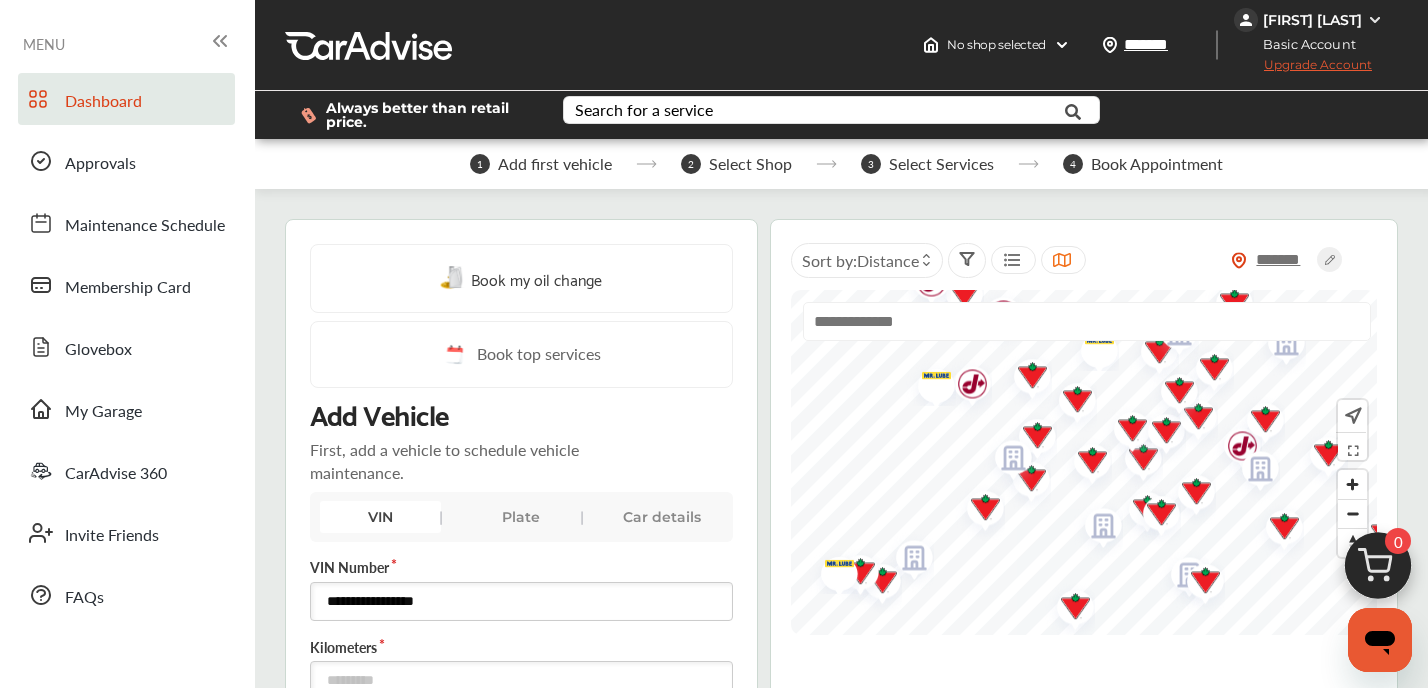 type on "**********" 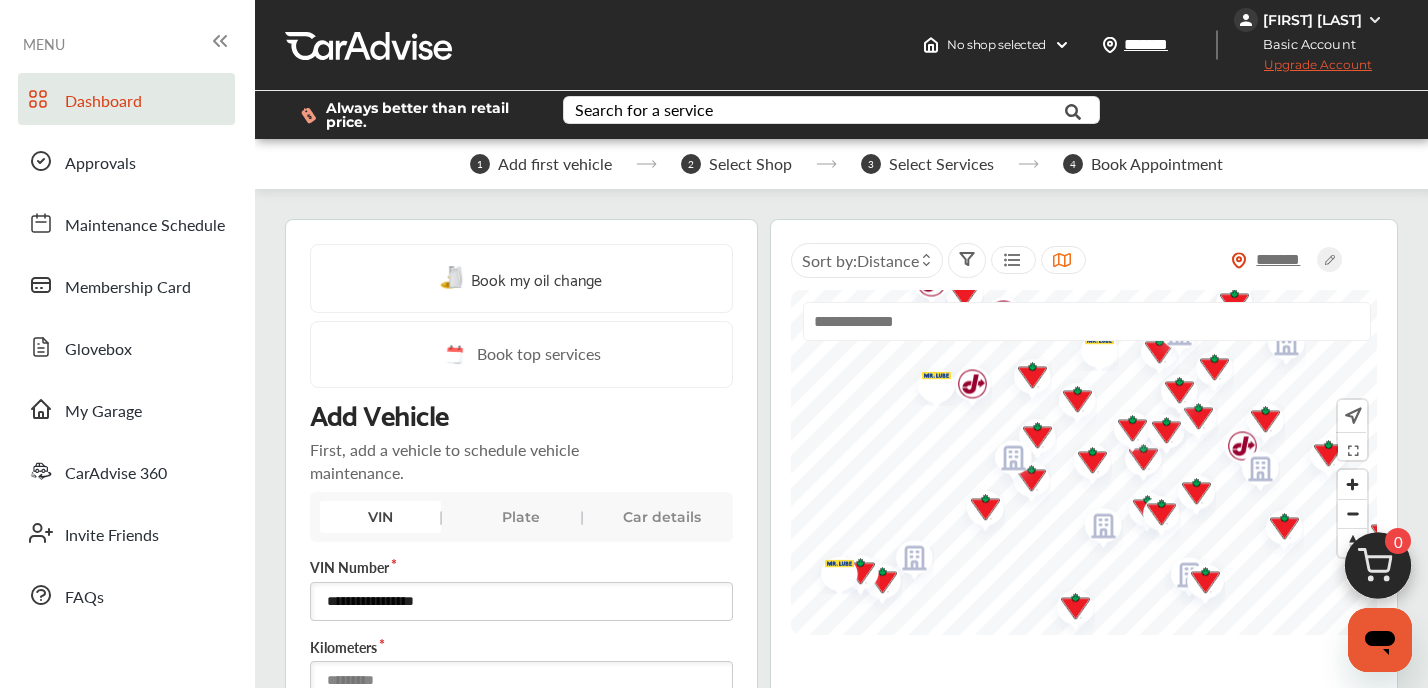 click at bounding box center (521, 680) 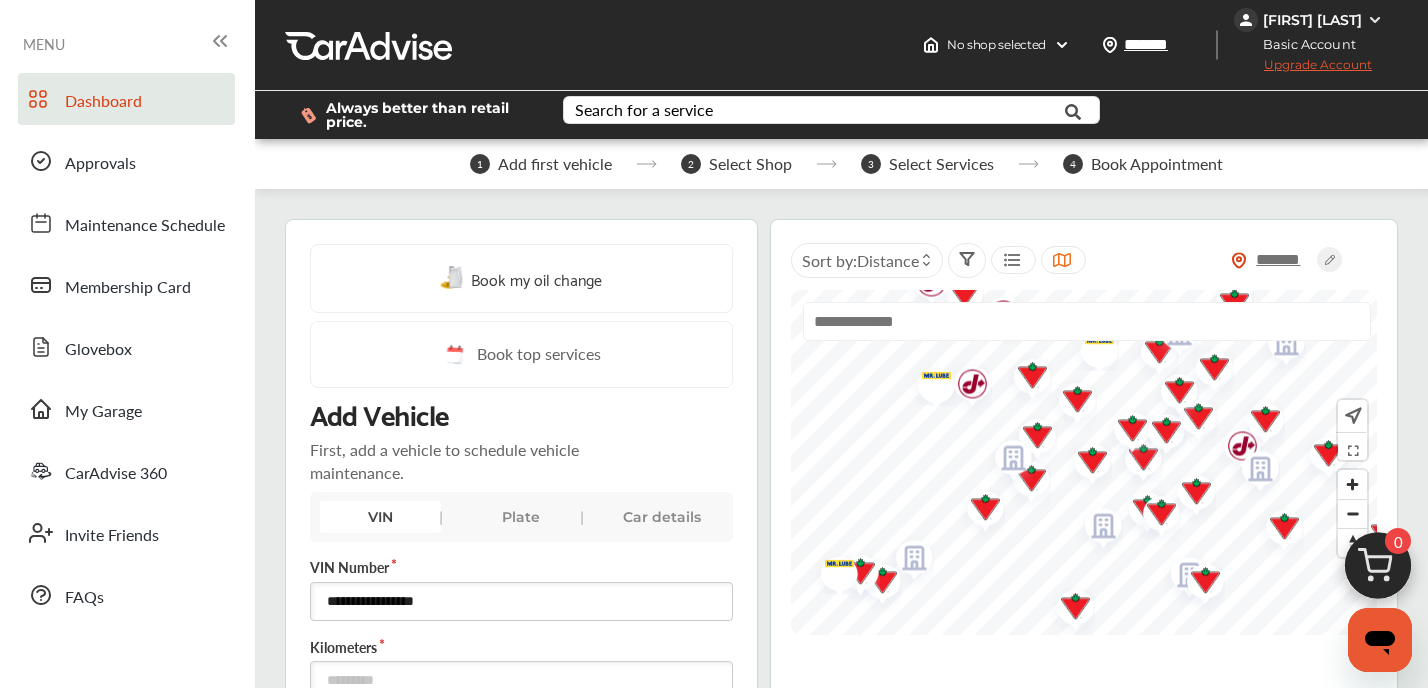 click on "Add a new vehicle" at bounding box center [521, 808] 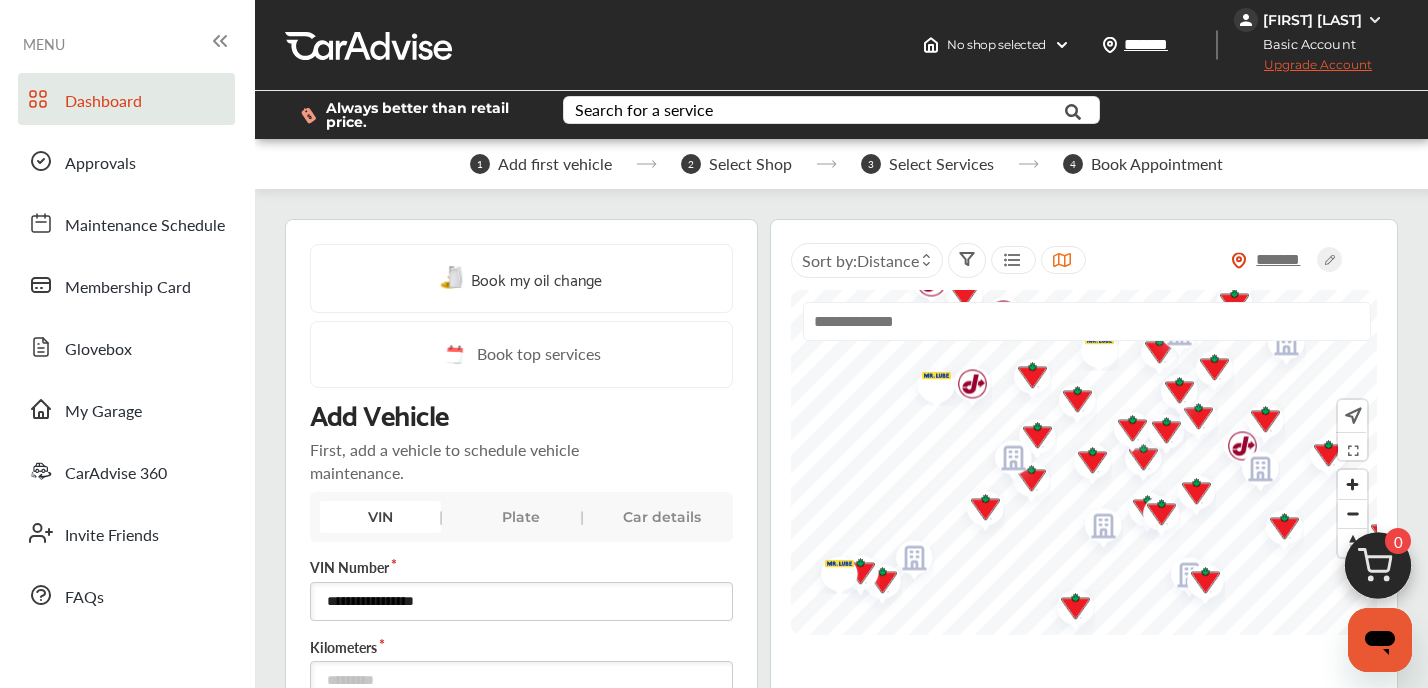click on "Dashboard" at bounding box center (103, 102) 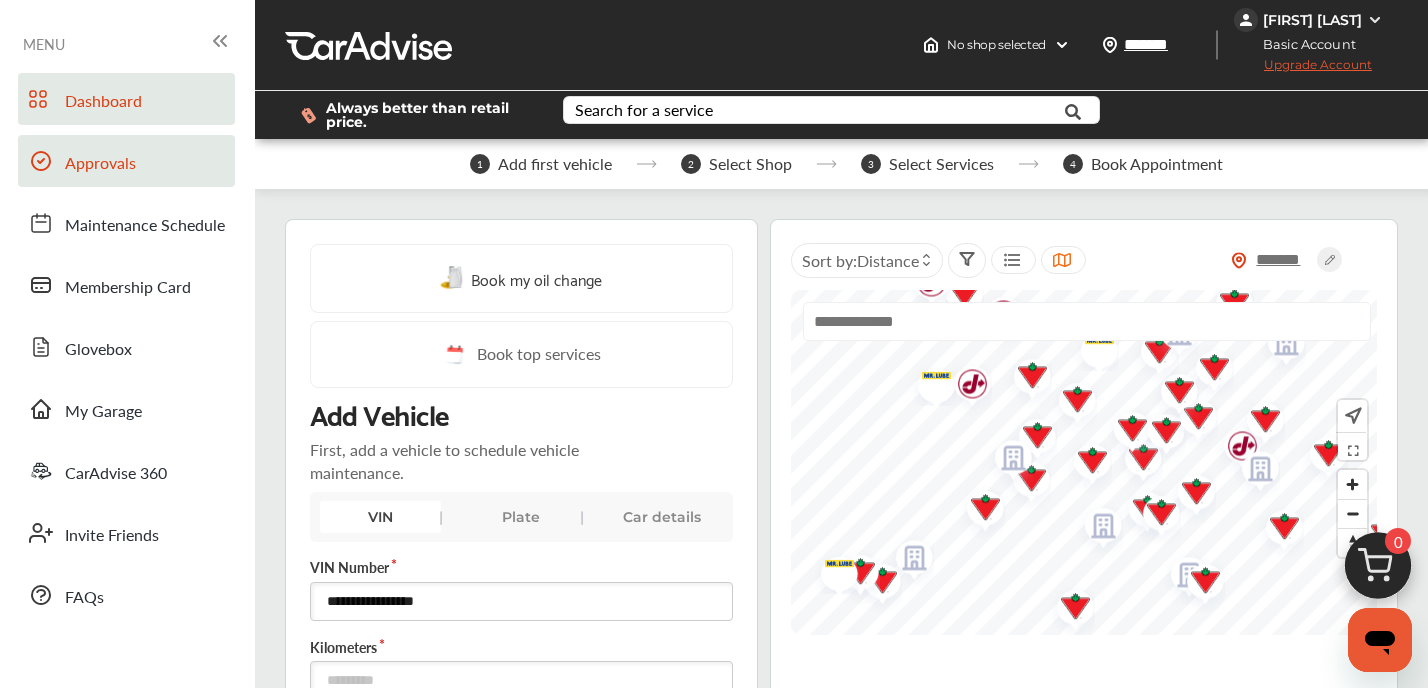 click on "Approvals" at bounding box center [100, 164] 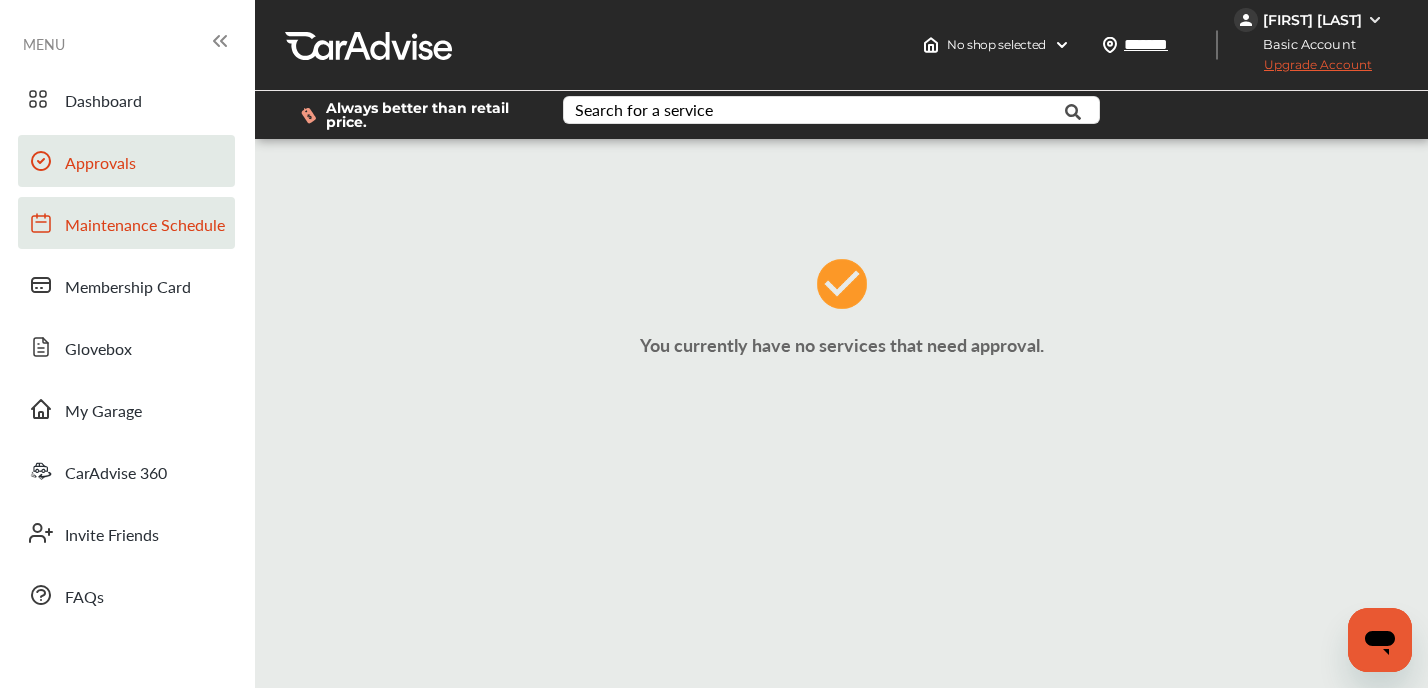 click on "Maintenance Schedule" at bounding box center [145, 226] 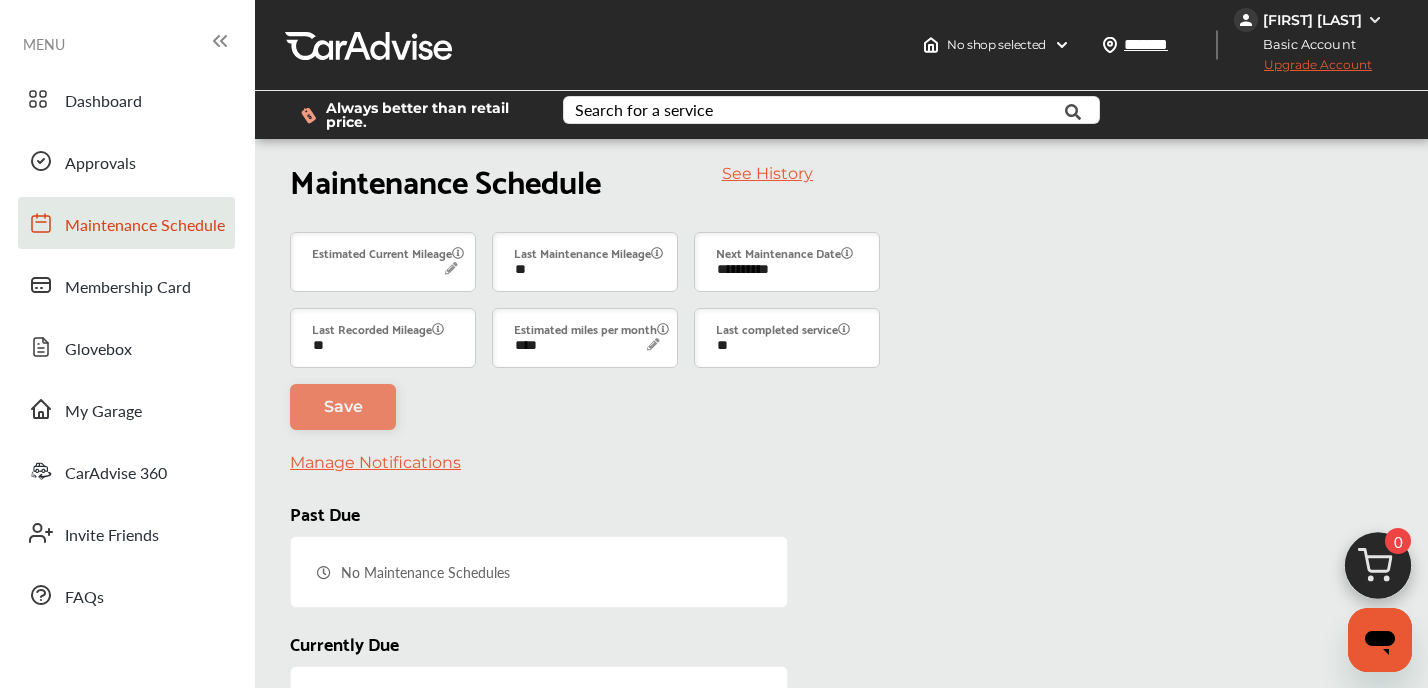 scroll, scrollTop: 2, scrollLeft: 0, axis: vertical 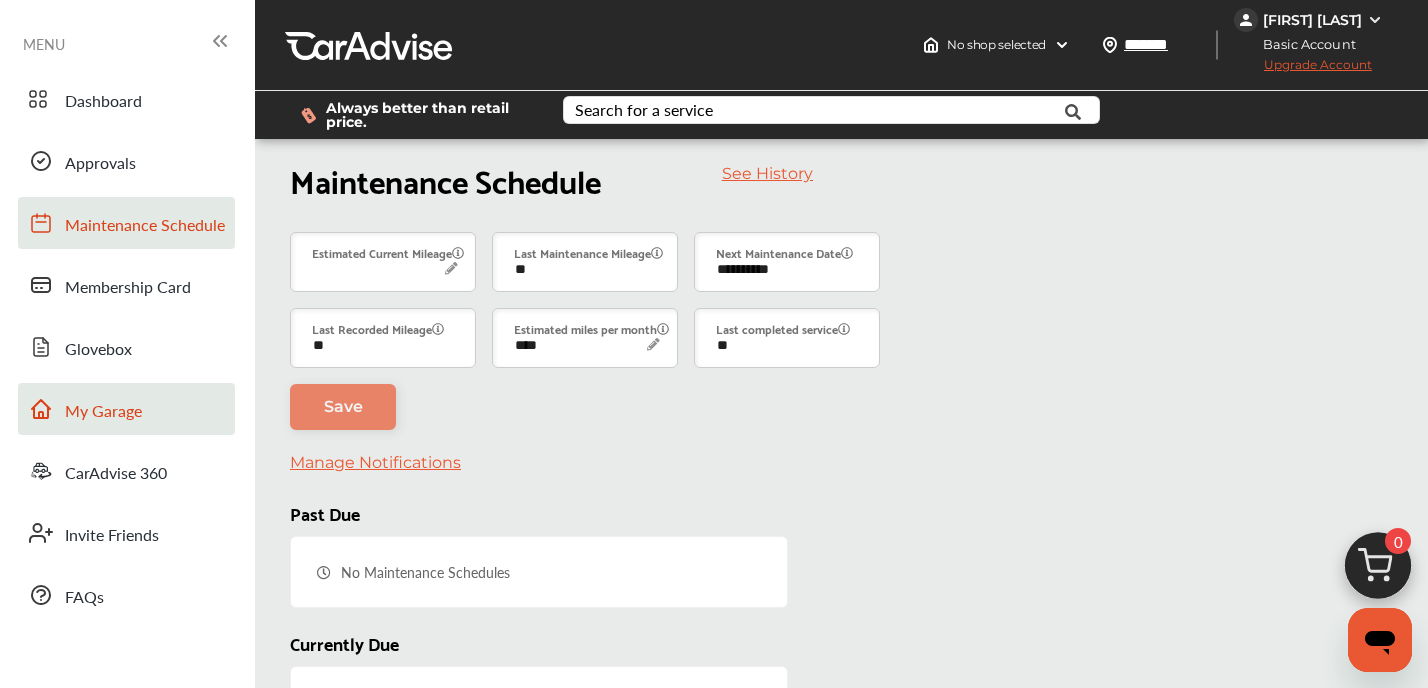 click on "My Garage" at bounding box center [103, 412] 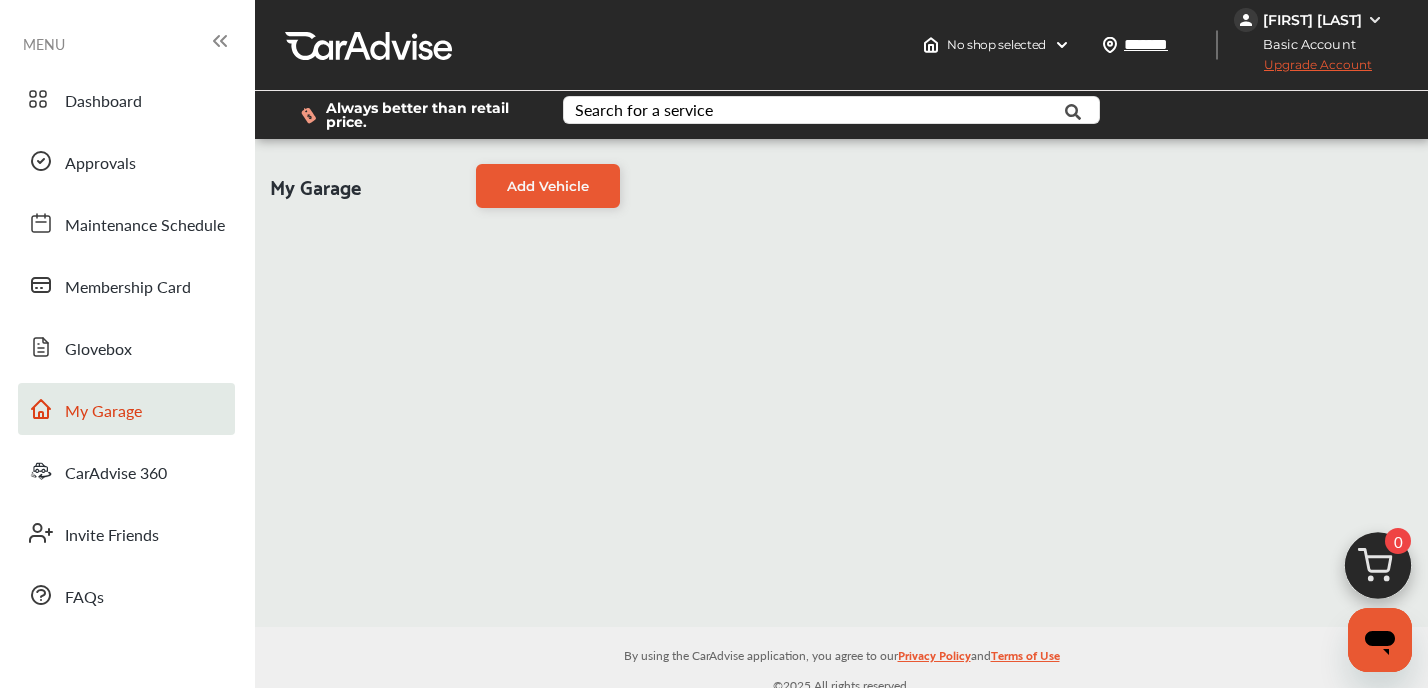 scroll, scrollTop: -1, scrollLeft: 0, axis: vertical 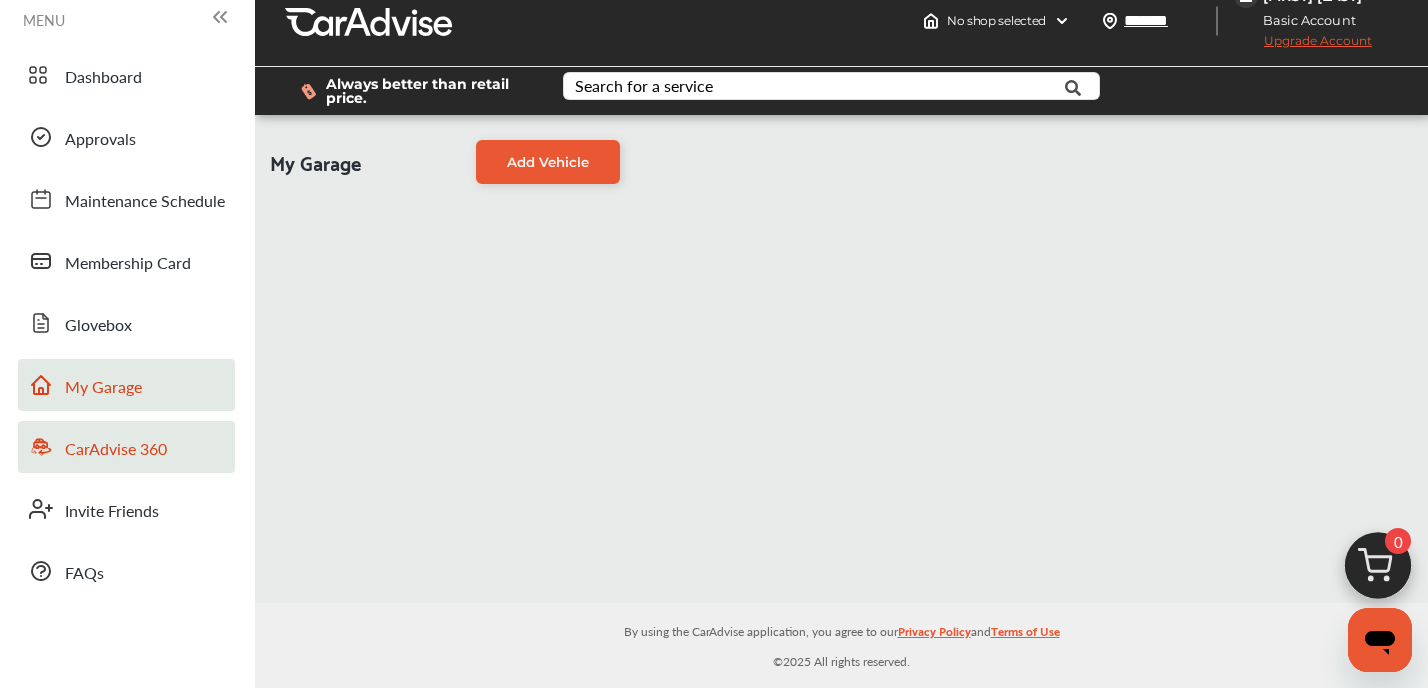 click on "CarAdvise 360" at bounding box center (116, 450) 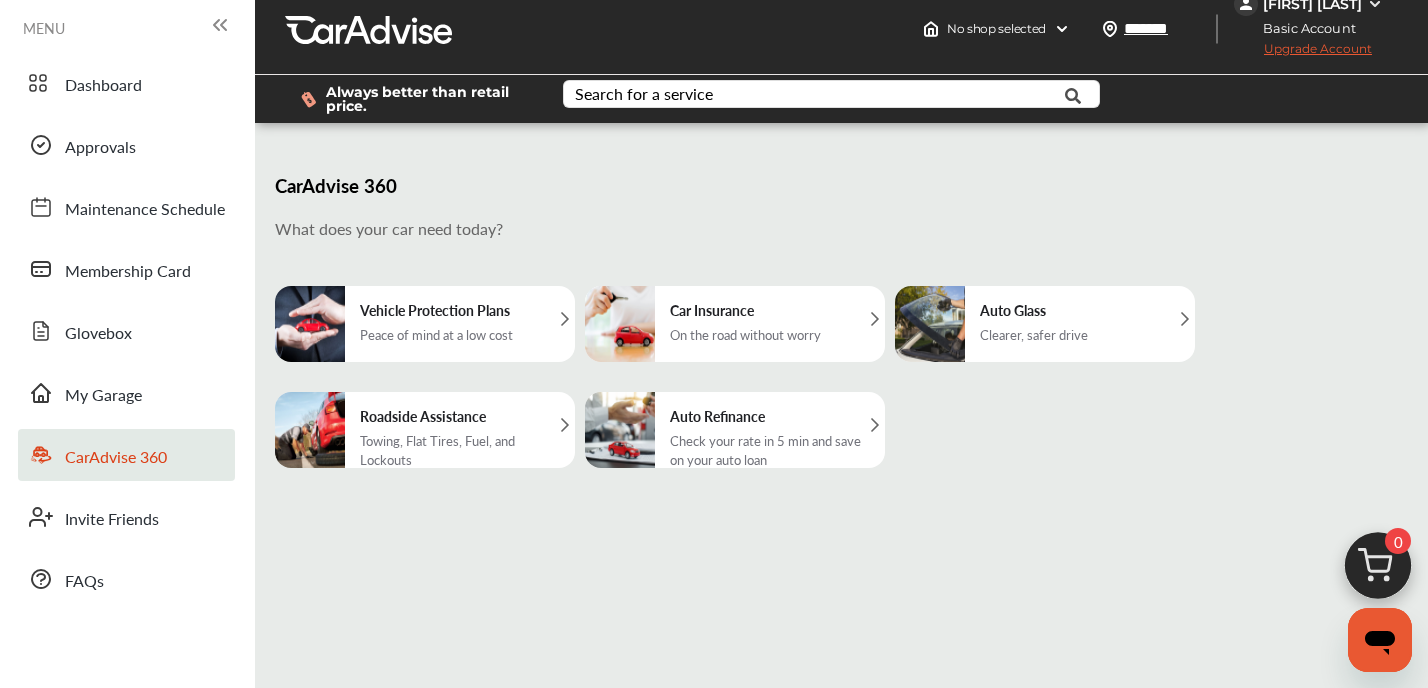 scroll, scrollTop: 6, scrollLeft: 0, axis: vertical 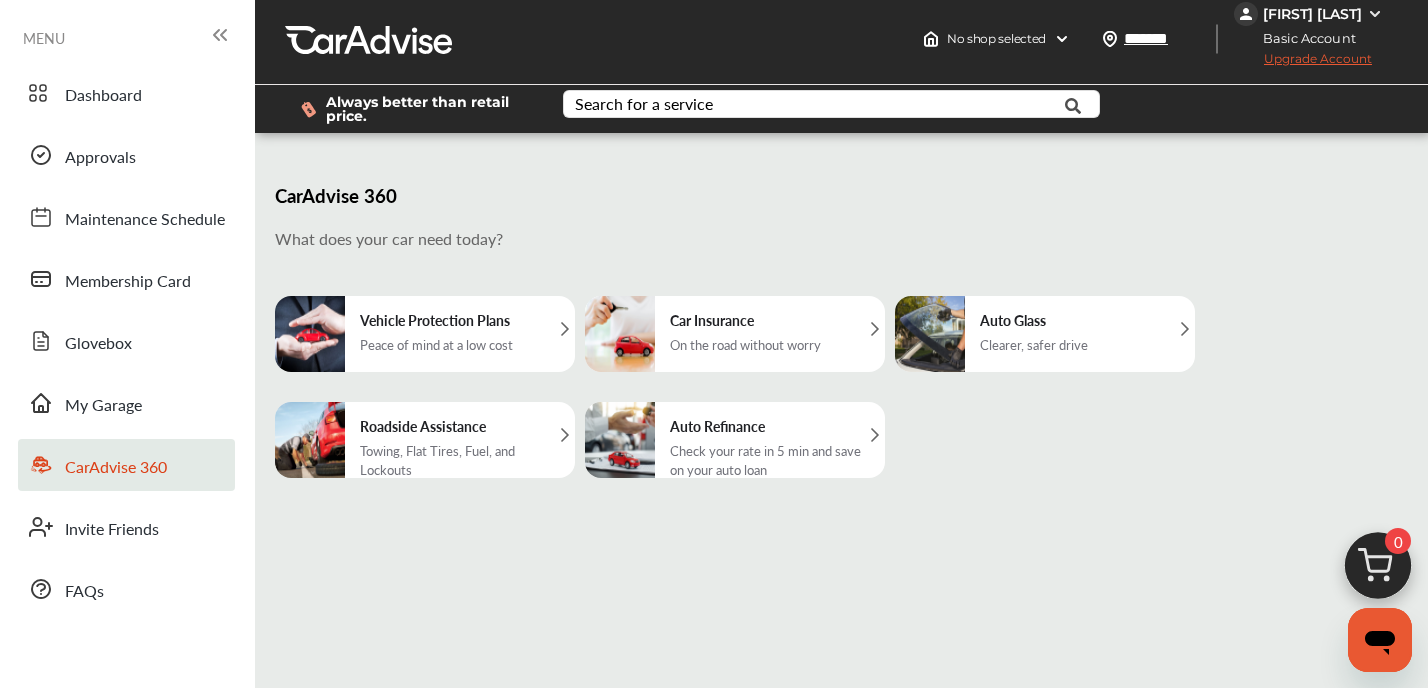 click on "Check your rate in 5 min and save on your auto loan" at bounding box center (772, 460) 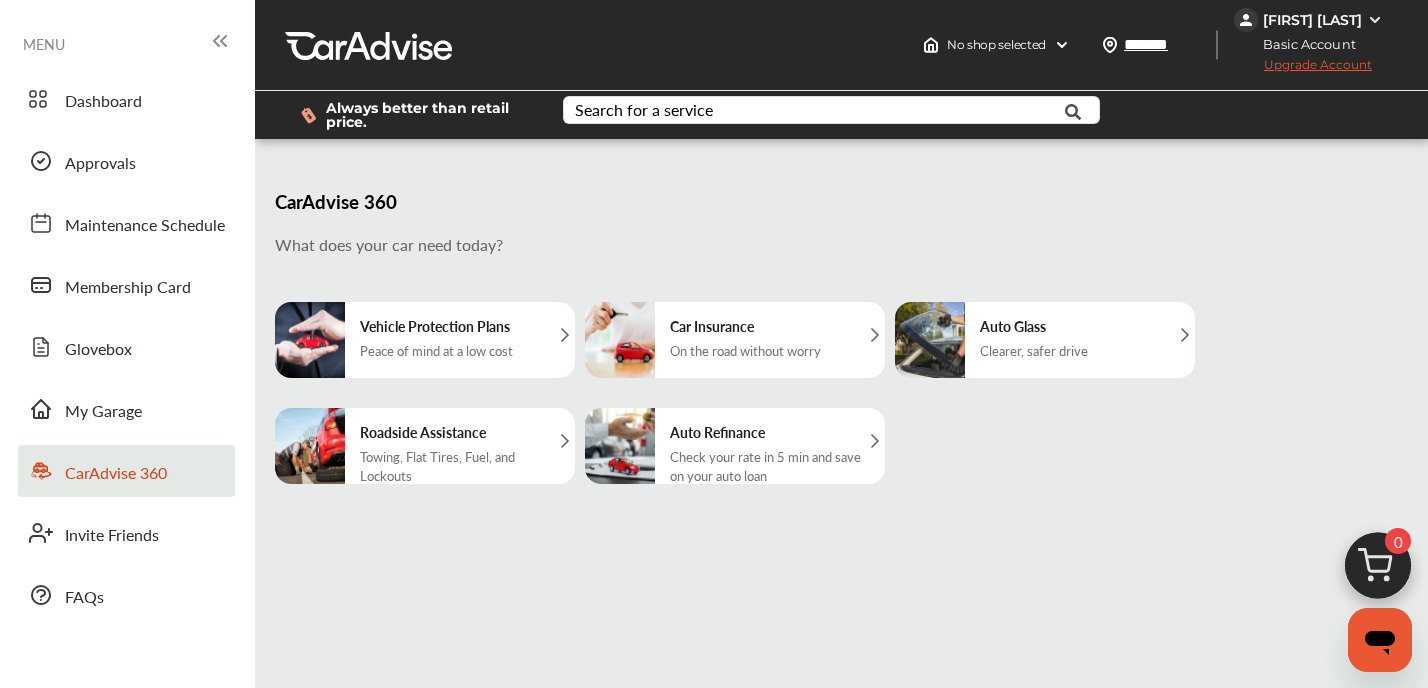 scroll, scrollTop: 0, scrollLeft: 0, axis: both 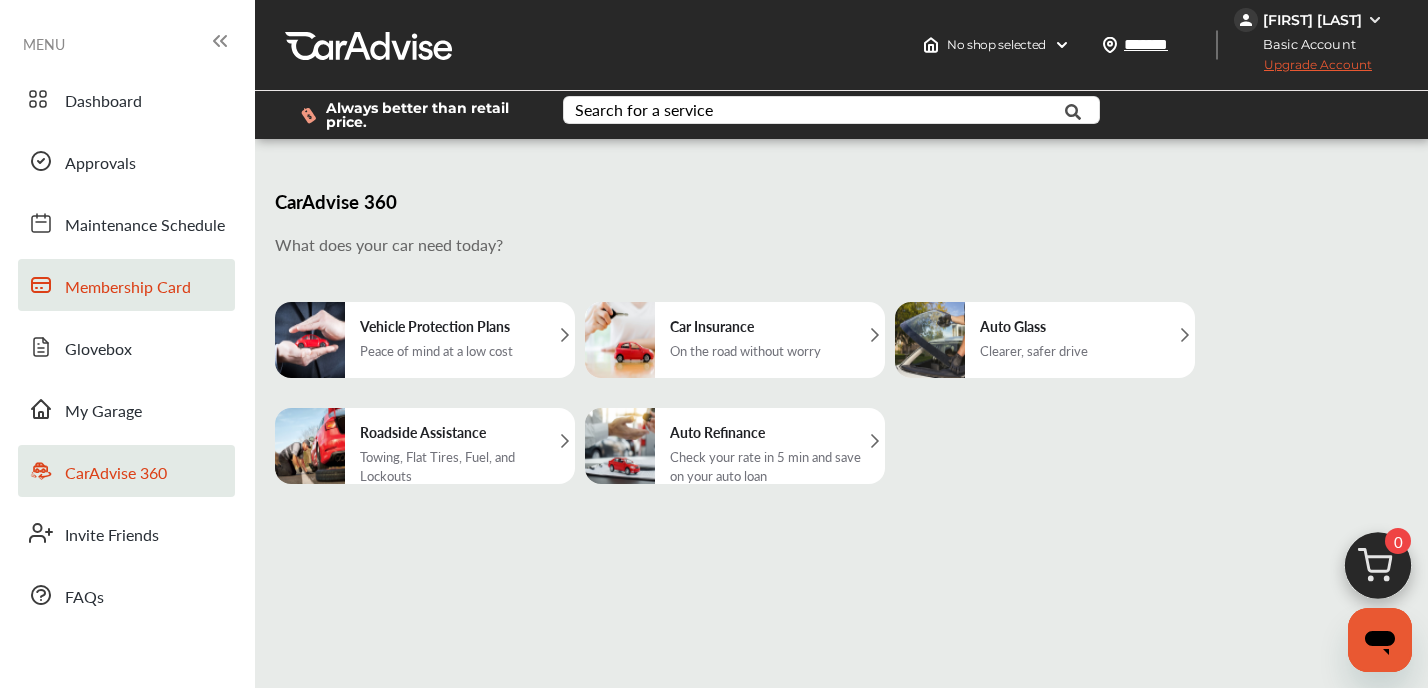 click on "Membership Card" at bounding box center (128, 288) 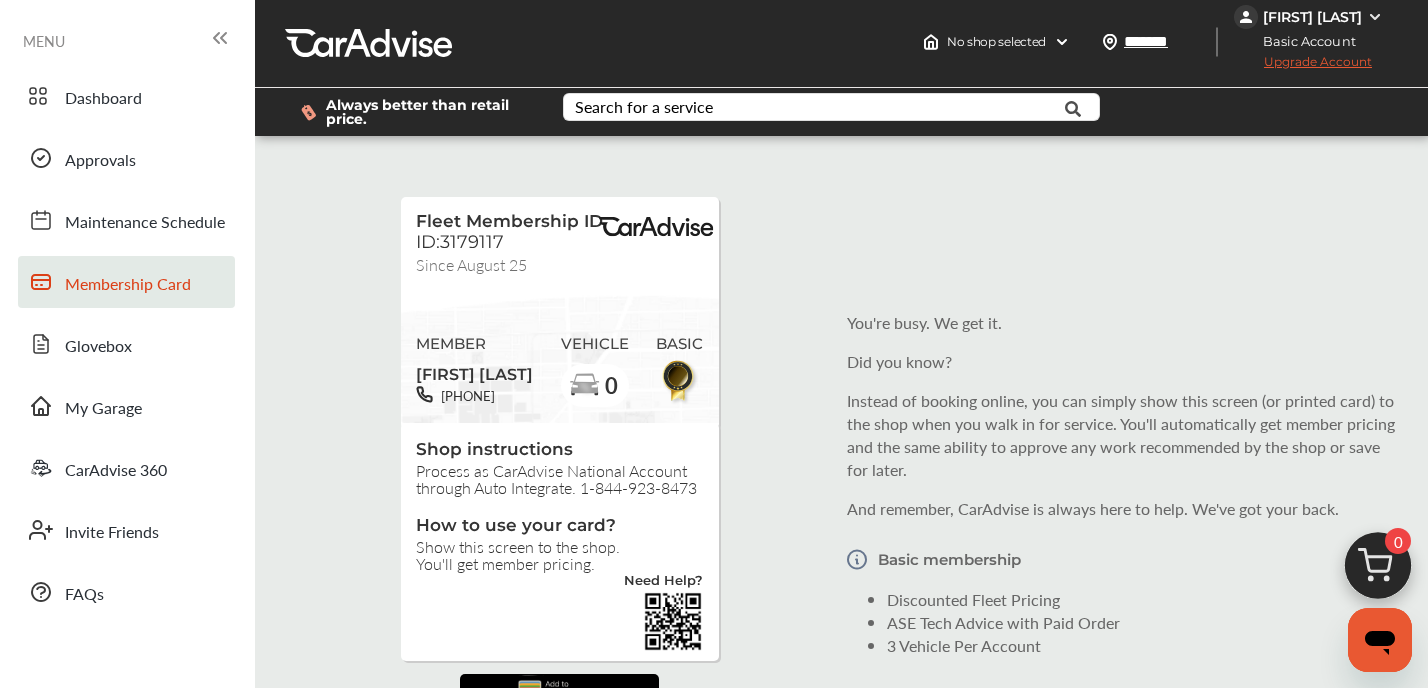scroll, scrollTop: 1, scrollLeft: 0, axis: vertical 